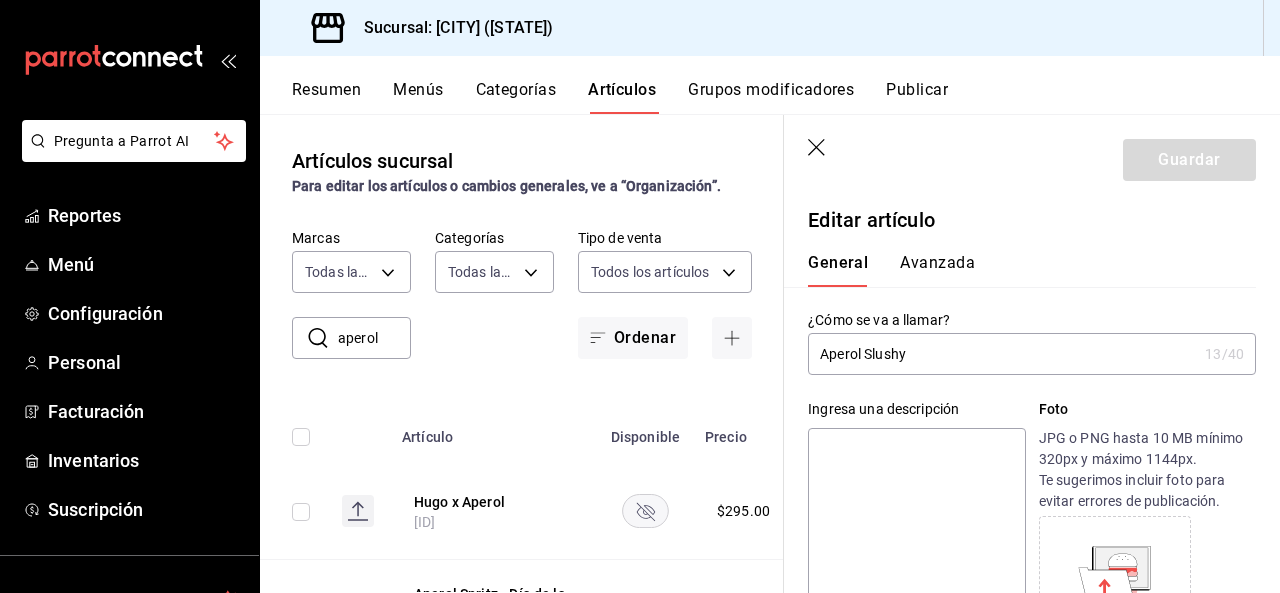 scroll, scrollTop: 0, scrollLeft: 0, axis: both 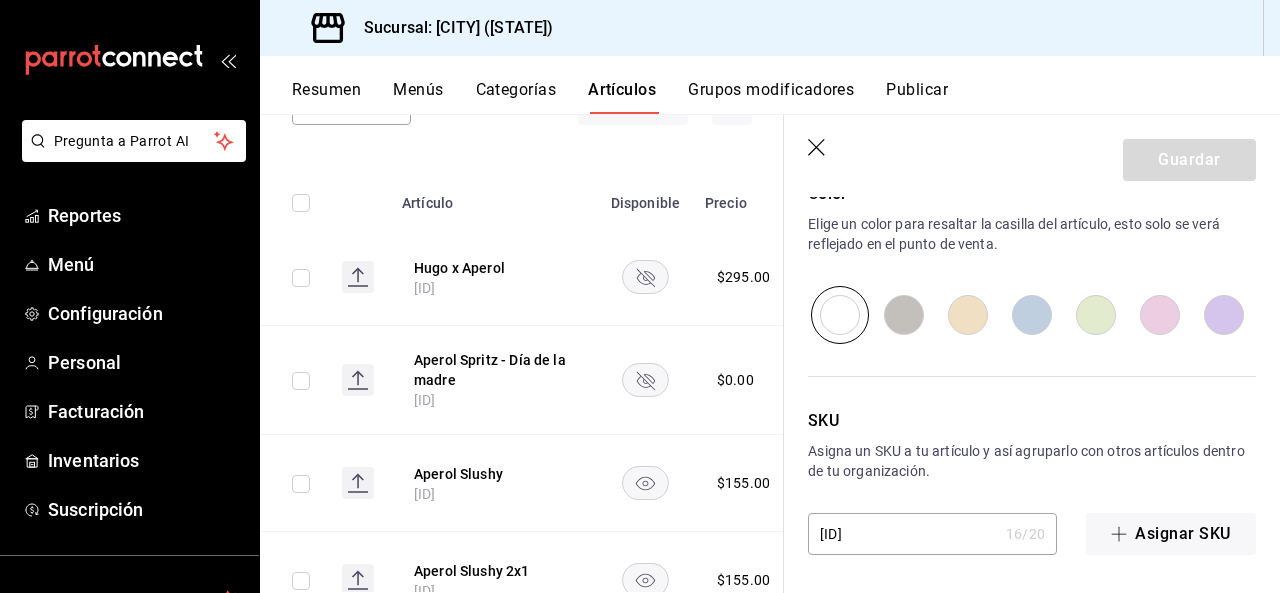 click 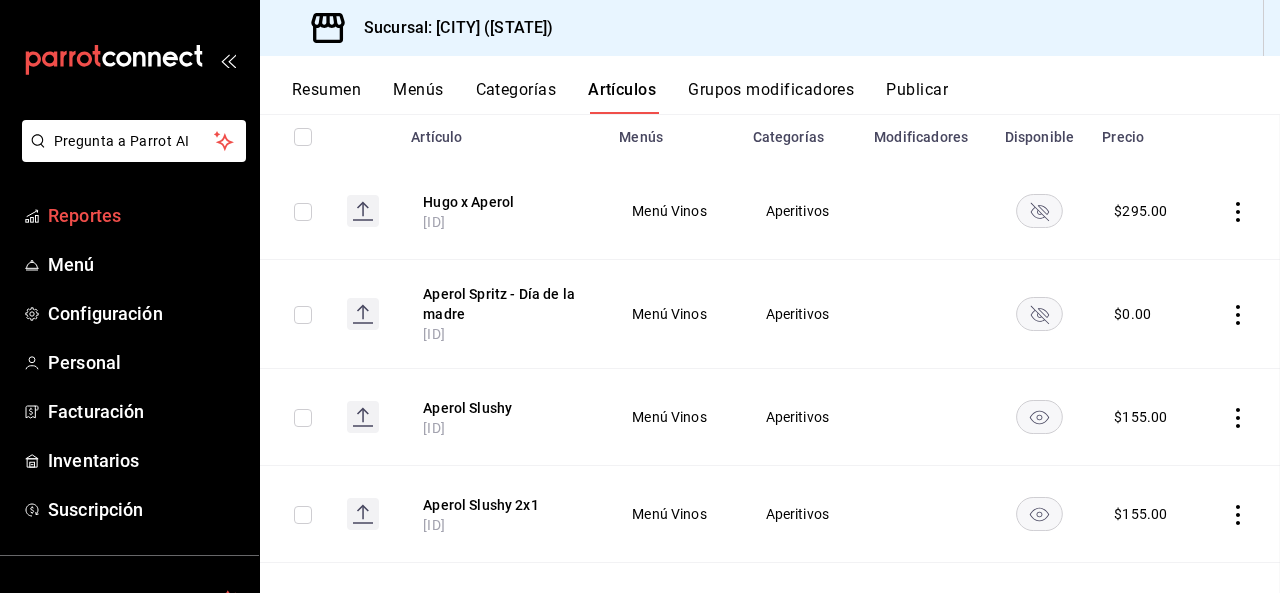 scroll, scrollTop: 0, scrollLeft: 0, axis: both 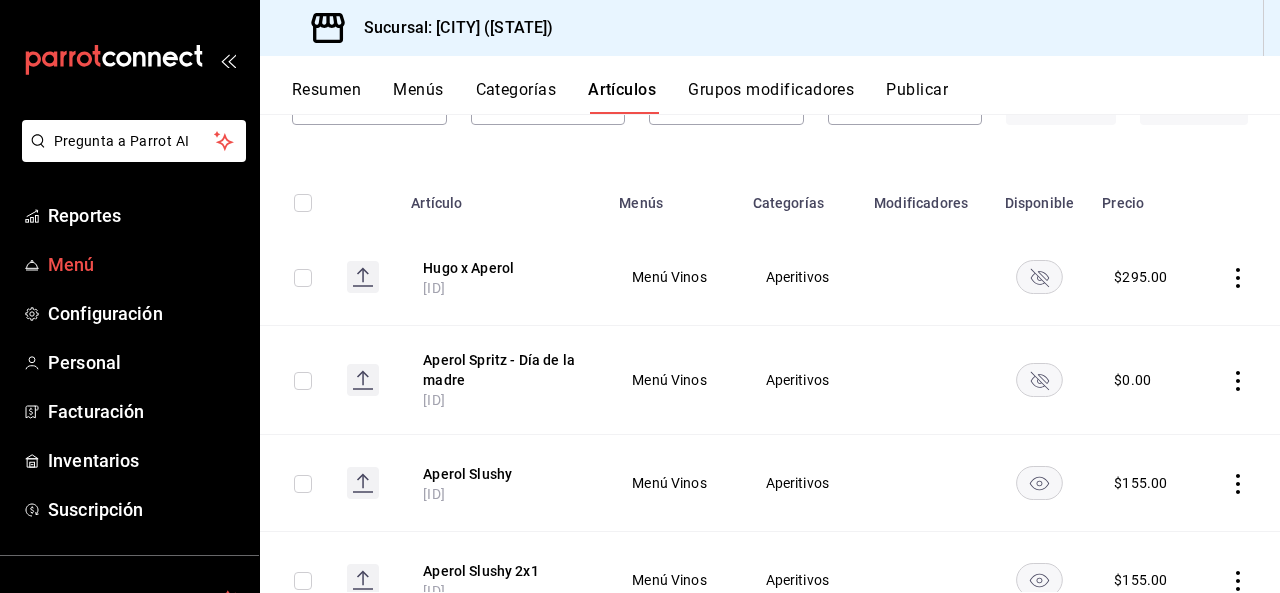 click on "Menú" at bounding box center [145, 264] 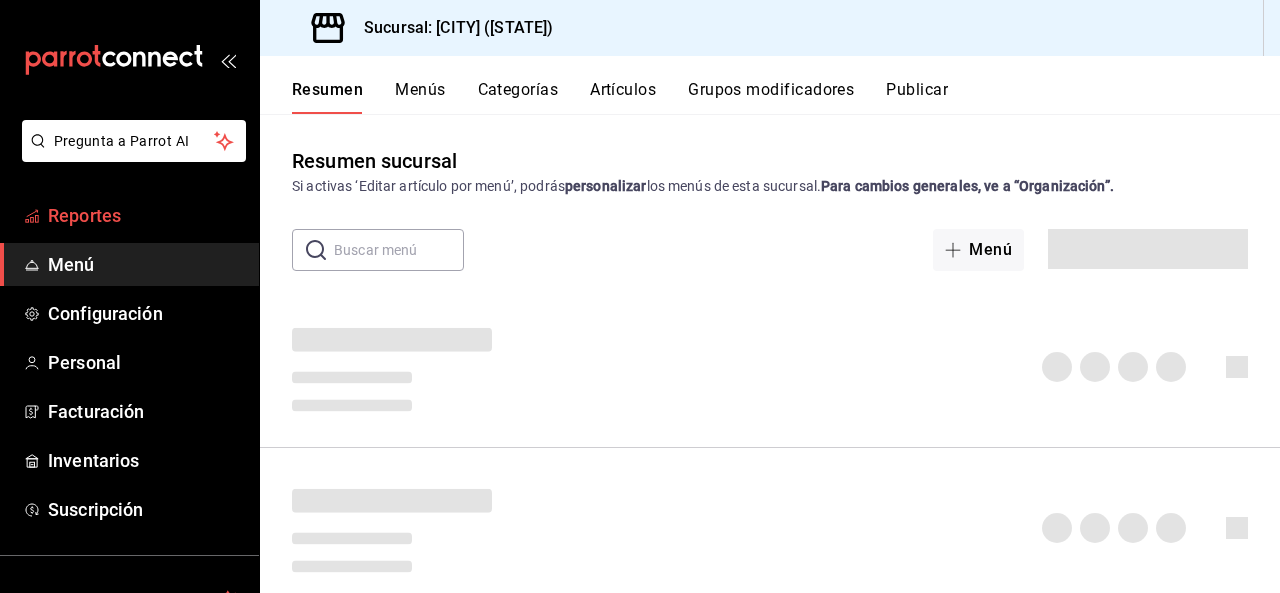click on "Reportes" at bounding box center (145, 215) 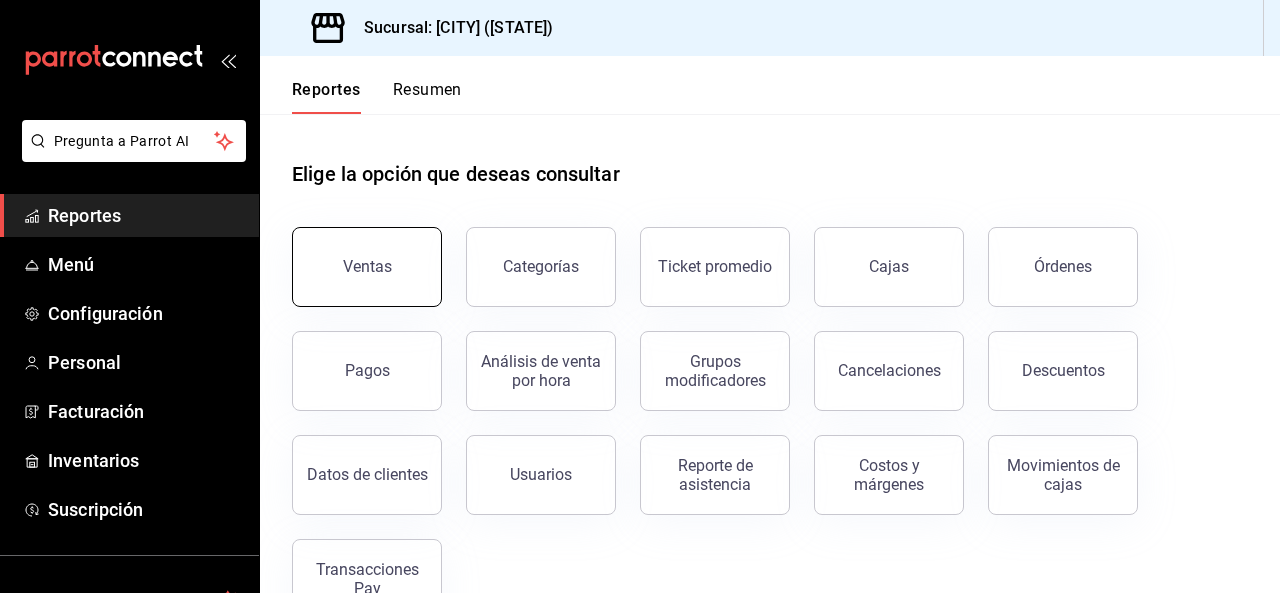 click on "Ventas" at bounding box center [367, 267] 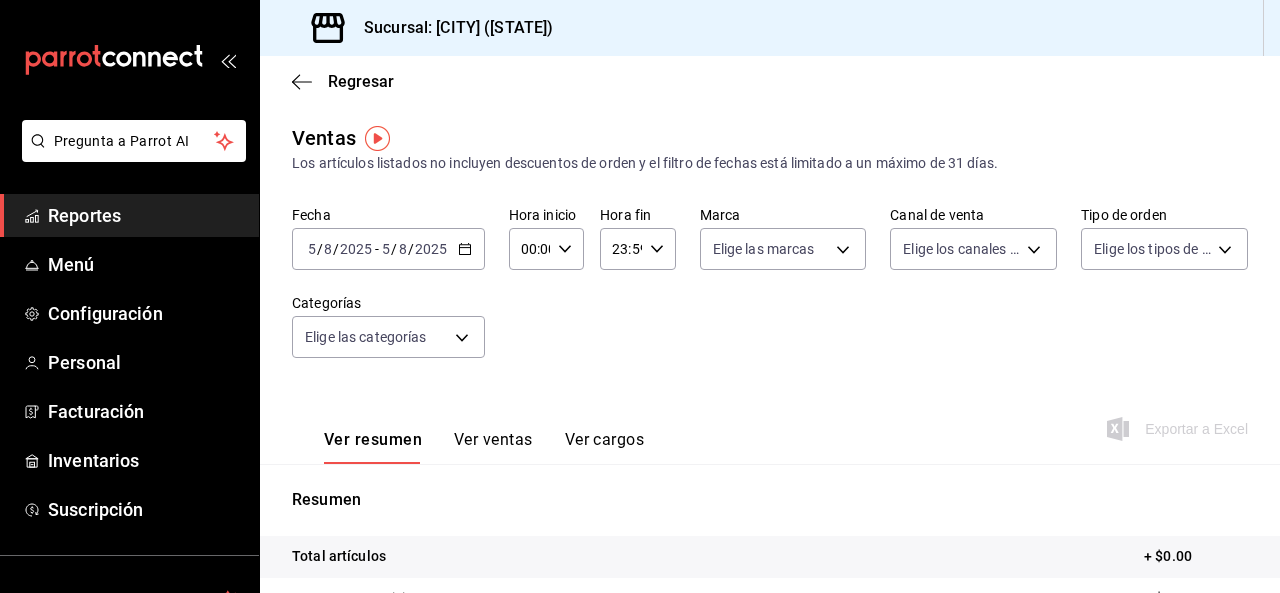 click 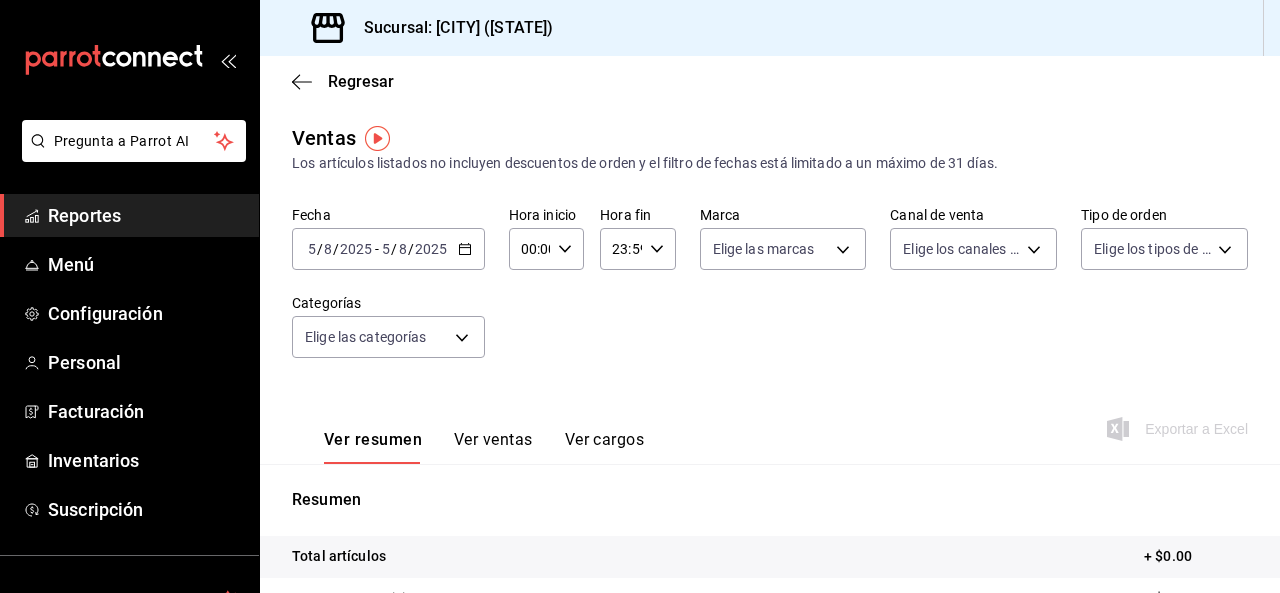 click 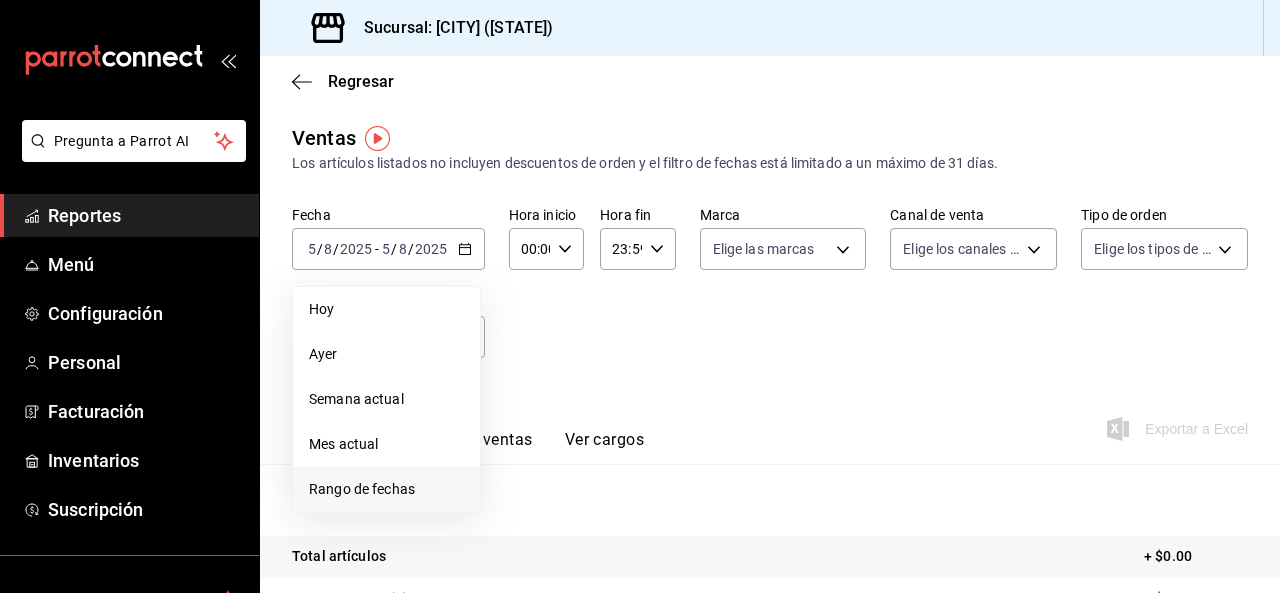click on "Rango de fechas" at bounding box center [386, 489] 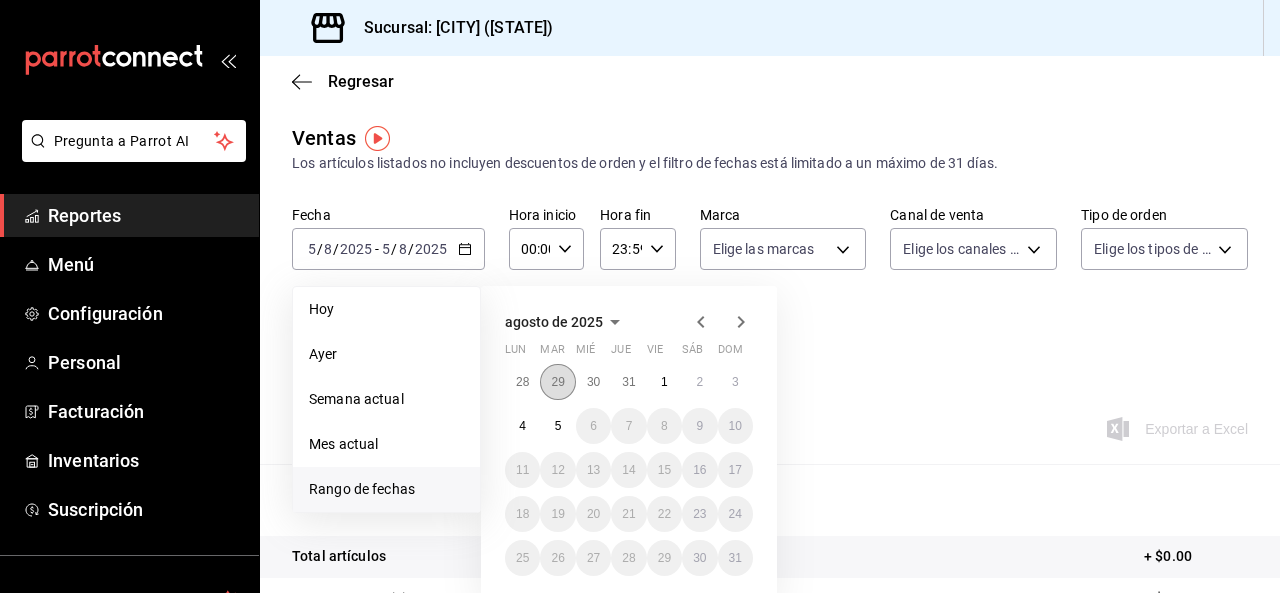 click on "29" at bounding box center [557, 382] 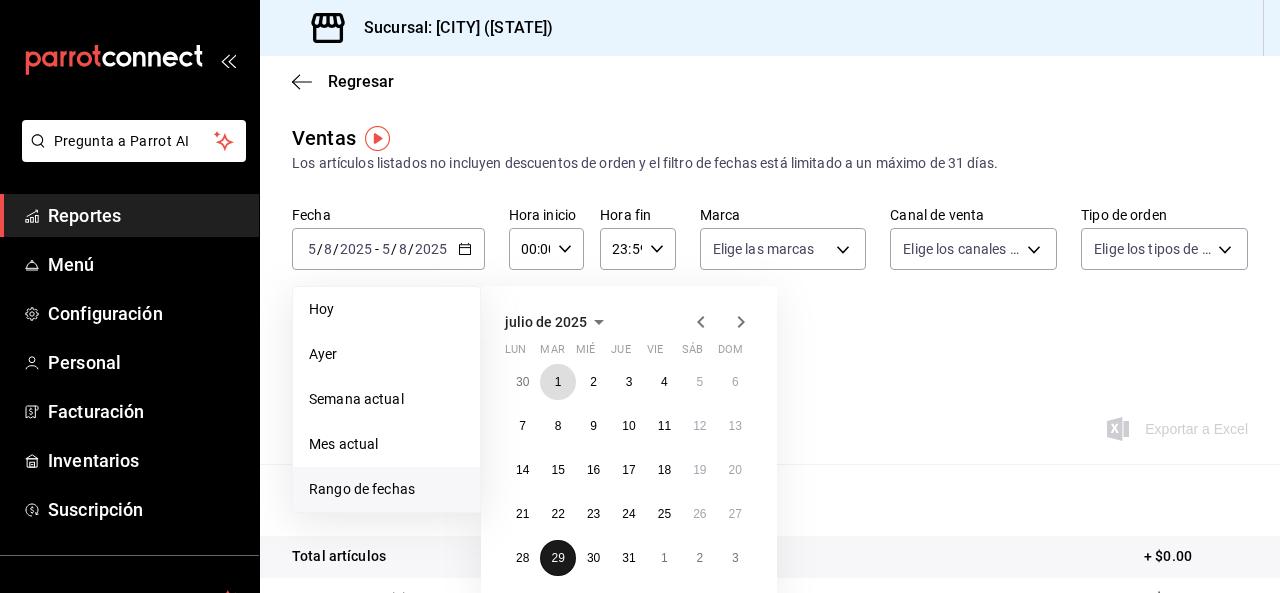 click on "1" at bounding box center [557, 382] 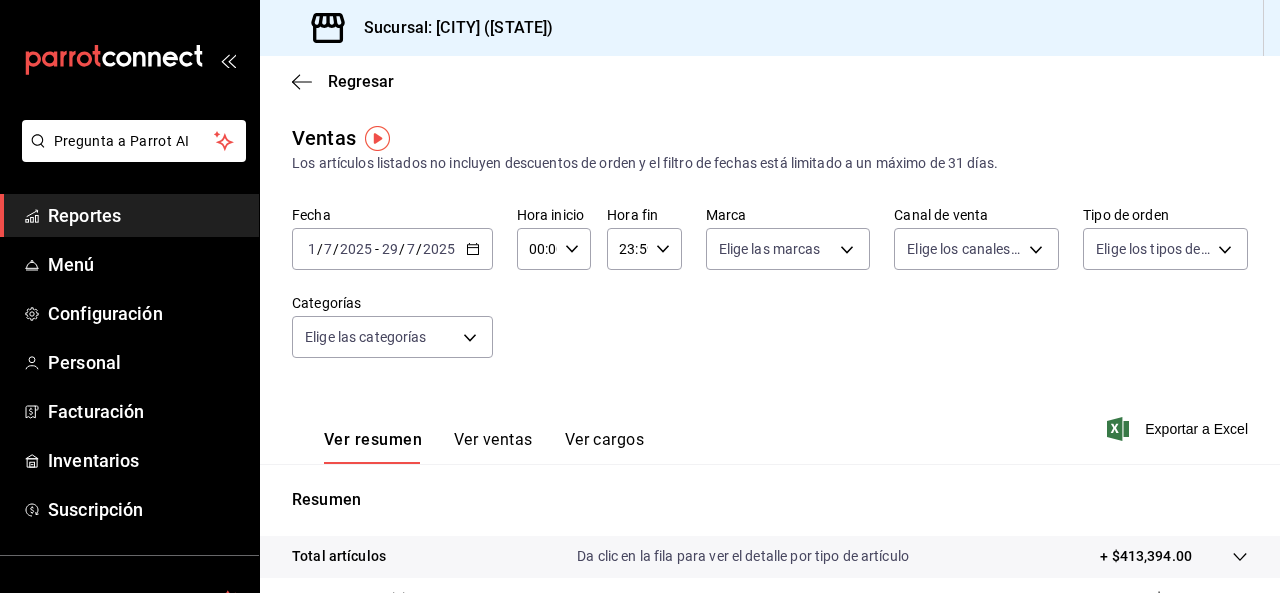 click on "2025-07-01 1 / 7 / 2025 - 2025-07-29 29 / 7 / 2025" at bounding box center [392, 249] 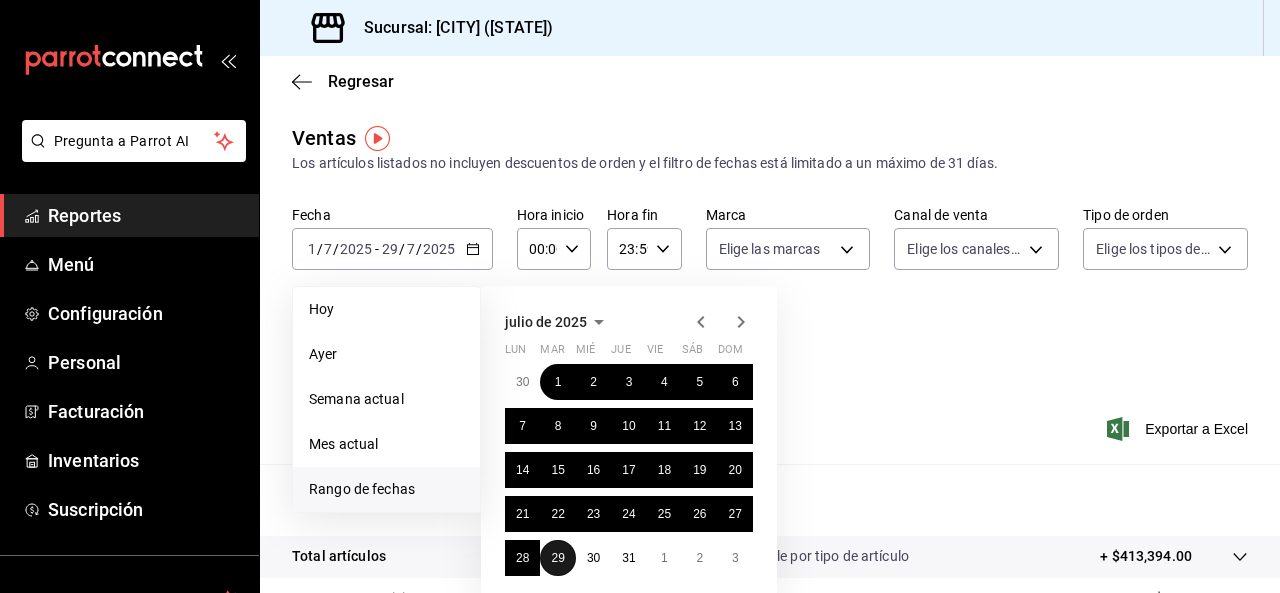 click on "29" at bounding box center [557, 558] 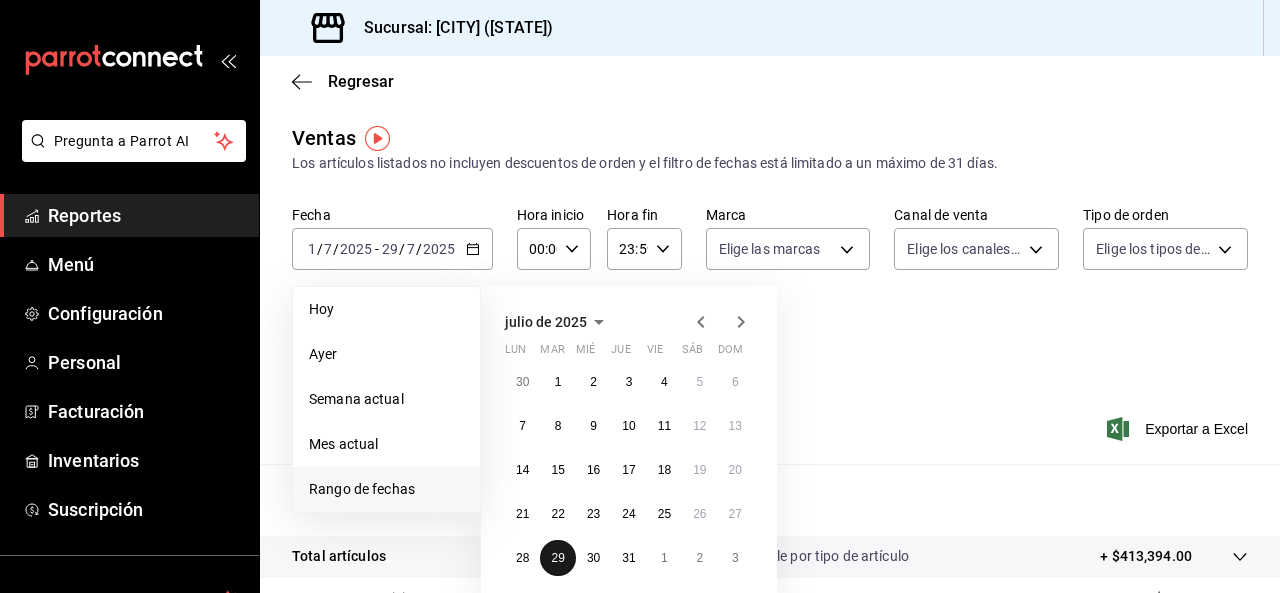 click on "29" at bounding box center (557, 558) 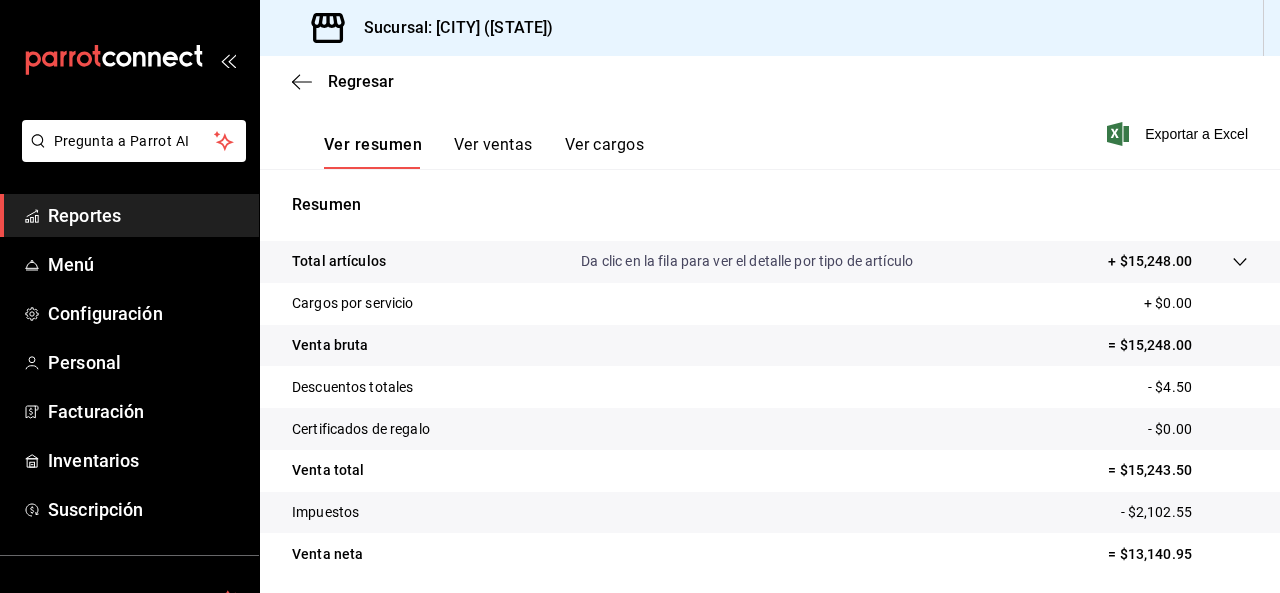 scroll, scrollTop: 300, scrollLeft: 0, axis: vertical 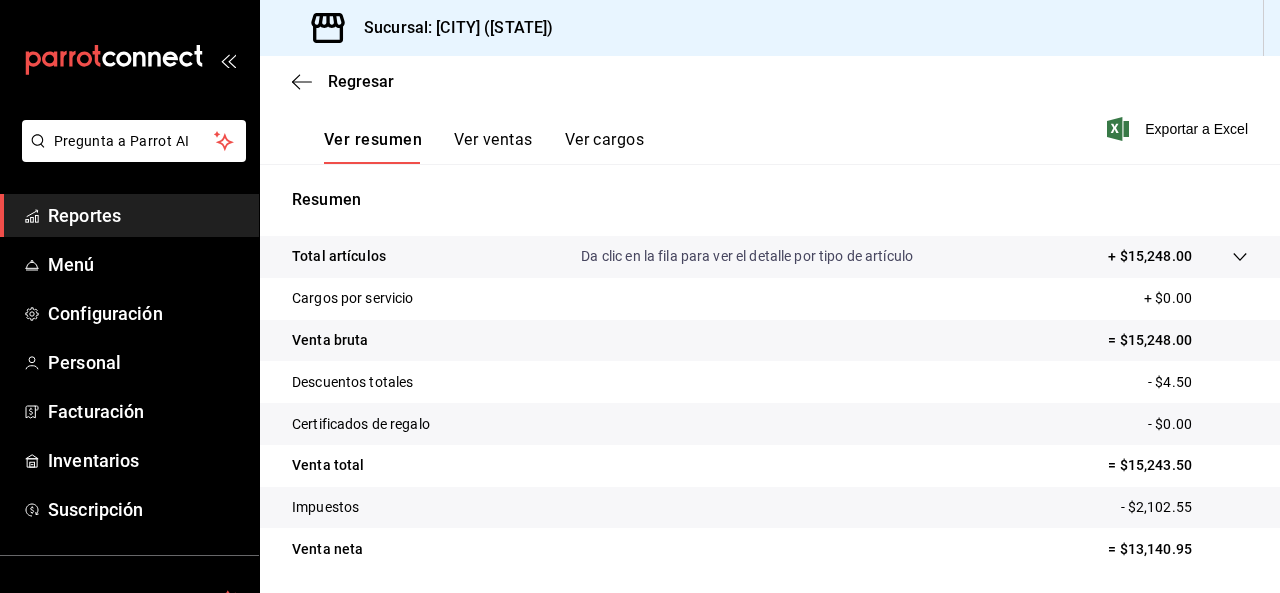 click on "Total artículos Da clic en la fila para ver el detalle por tipo de artículo + [PRICE]" at bounding box center (770, 257) 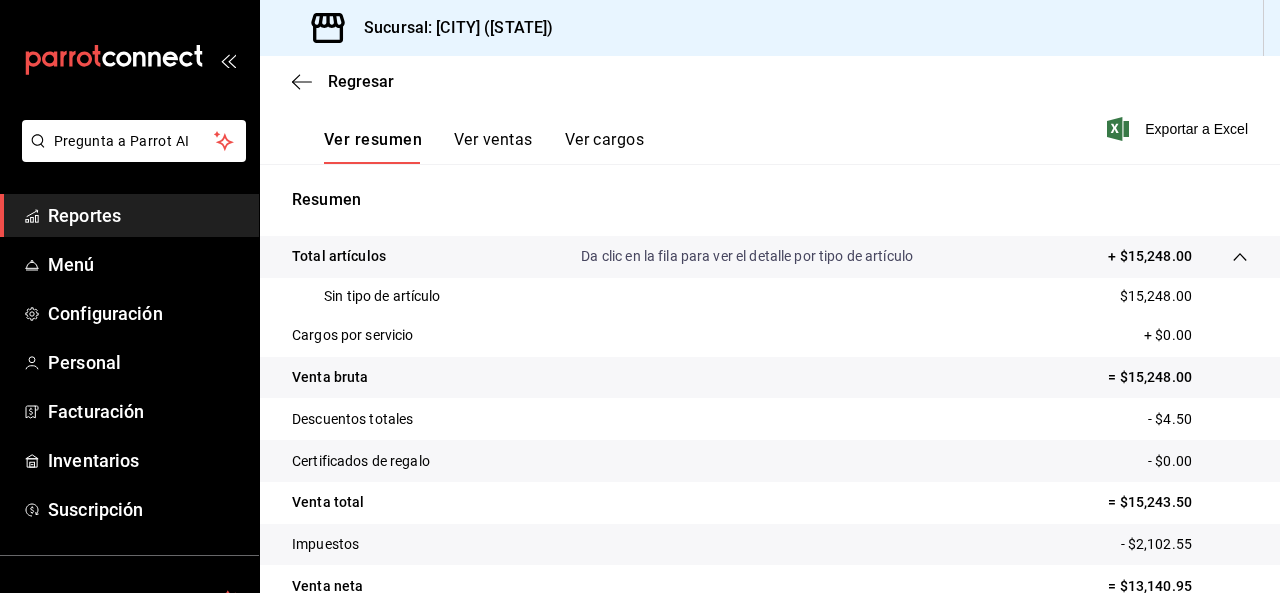 click on "Total artículos Da clic en la fila para ver el detalle por tipo de artículo + [PRICE]" at bounding box center [770, 257] 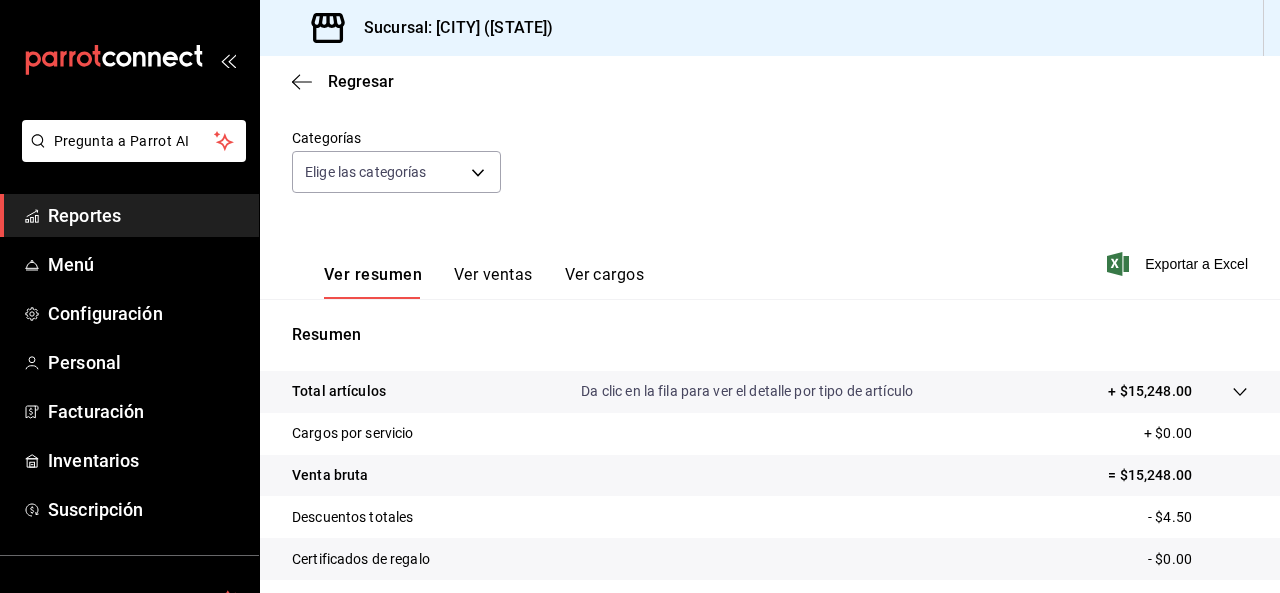 click on "Ver ventas" at bounding box center (493, 282) 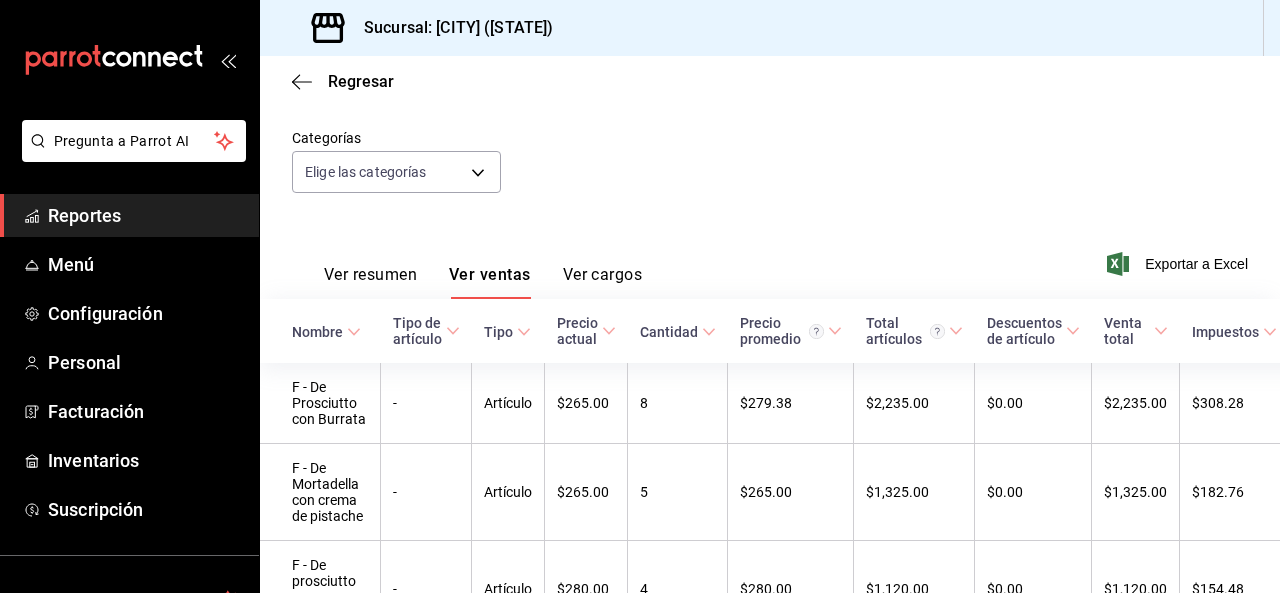 click on "Ver cargos" at bounding box center [603, 282] 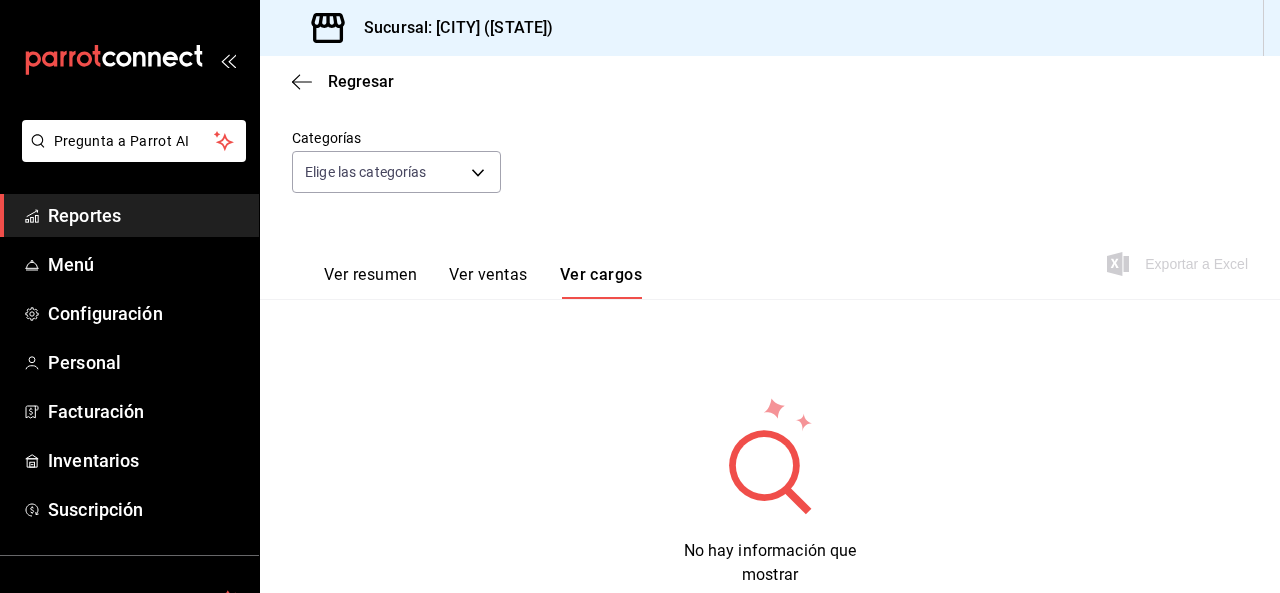 scroll, scrollTop: 0, scrollLeft: 0, axis: both 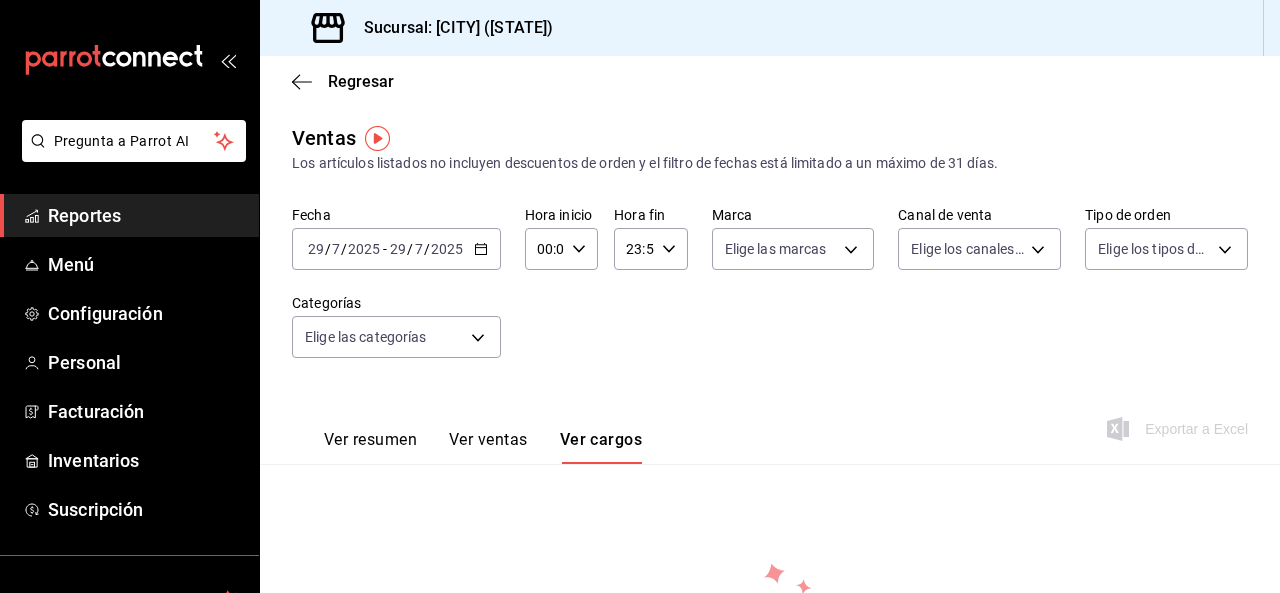click on "Ver resumen" at bounding box center (370, 447) 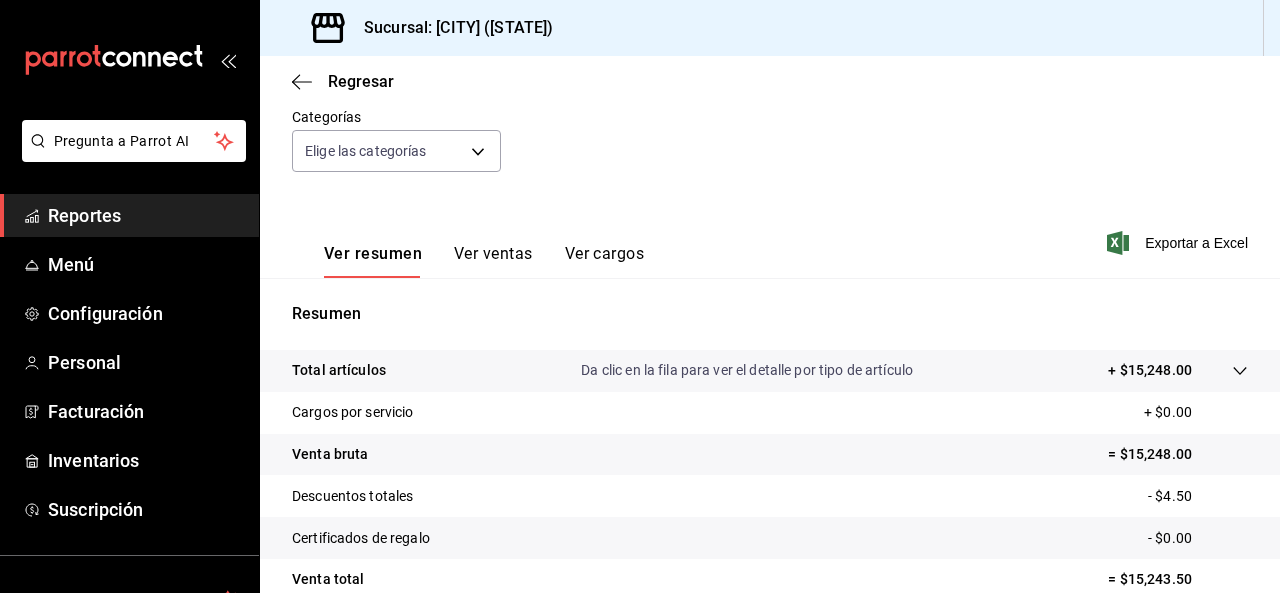 scroll, scrollTop: 65, scrollLeft: 0, axis: vertical 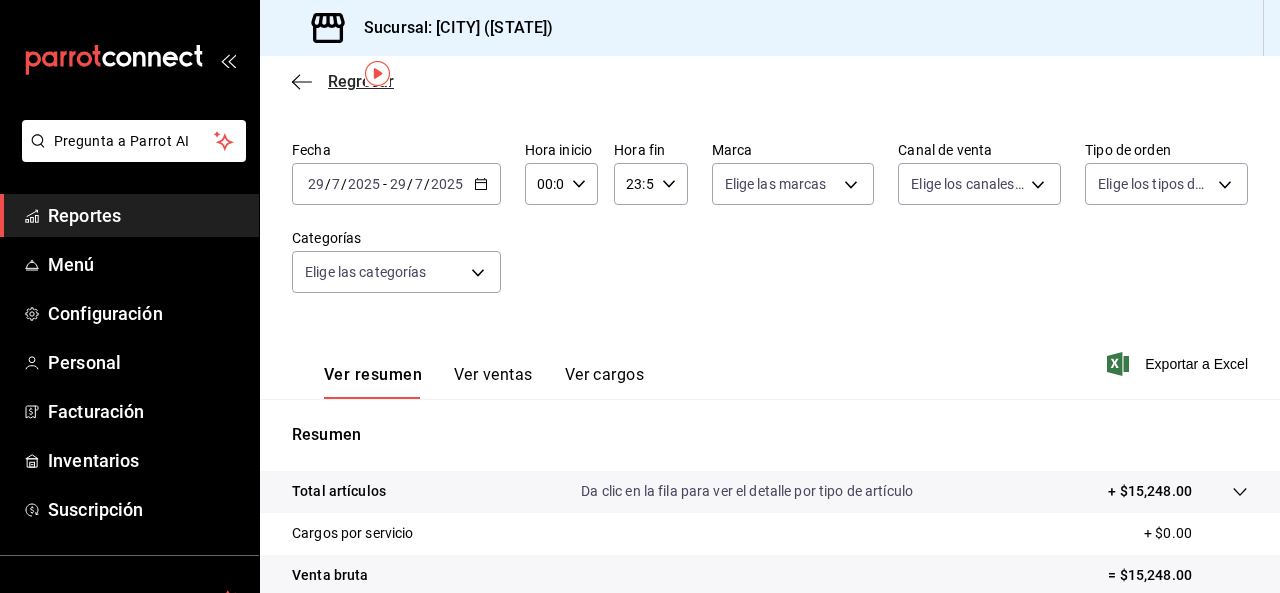 click 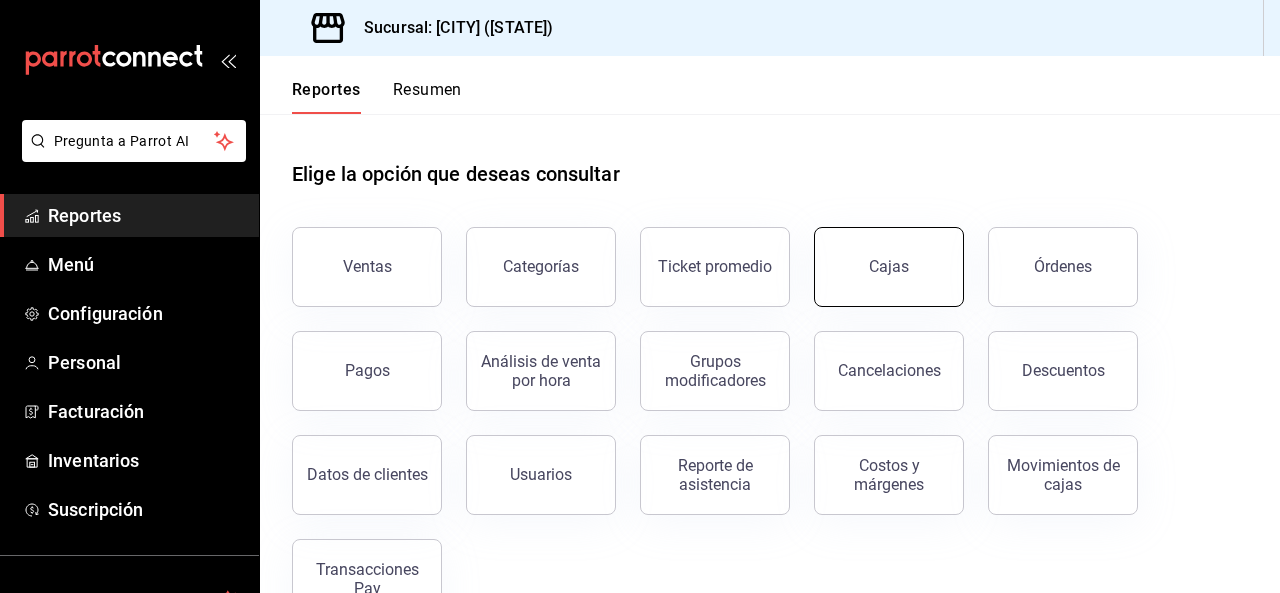 click on "Cajas" at bounding box center (889, 267) 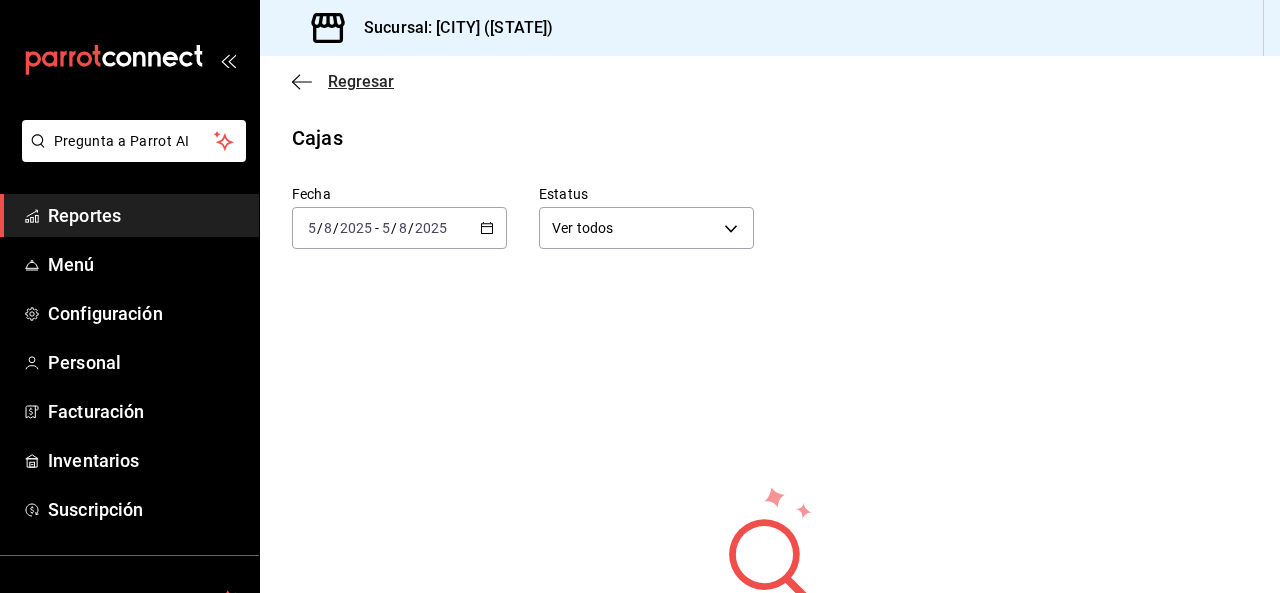 click 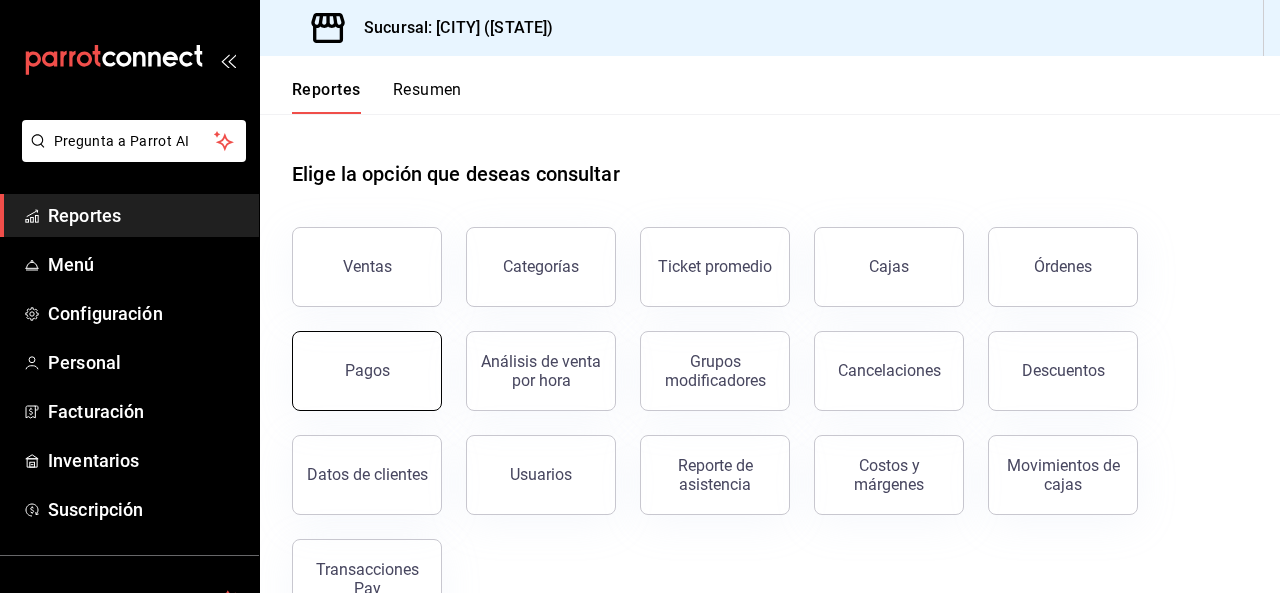 click on "Pagos" at bounding box center (367, 371) 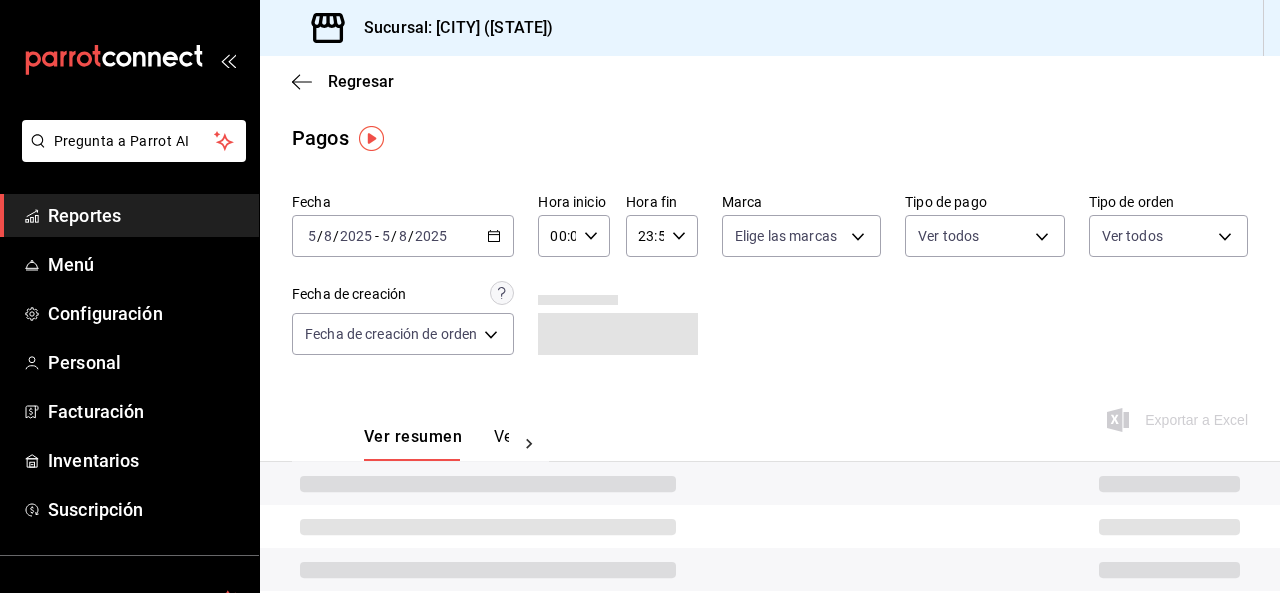 click on "2025" at bounding box center [431, 236] 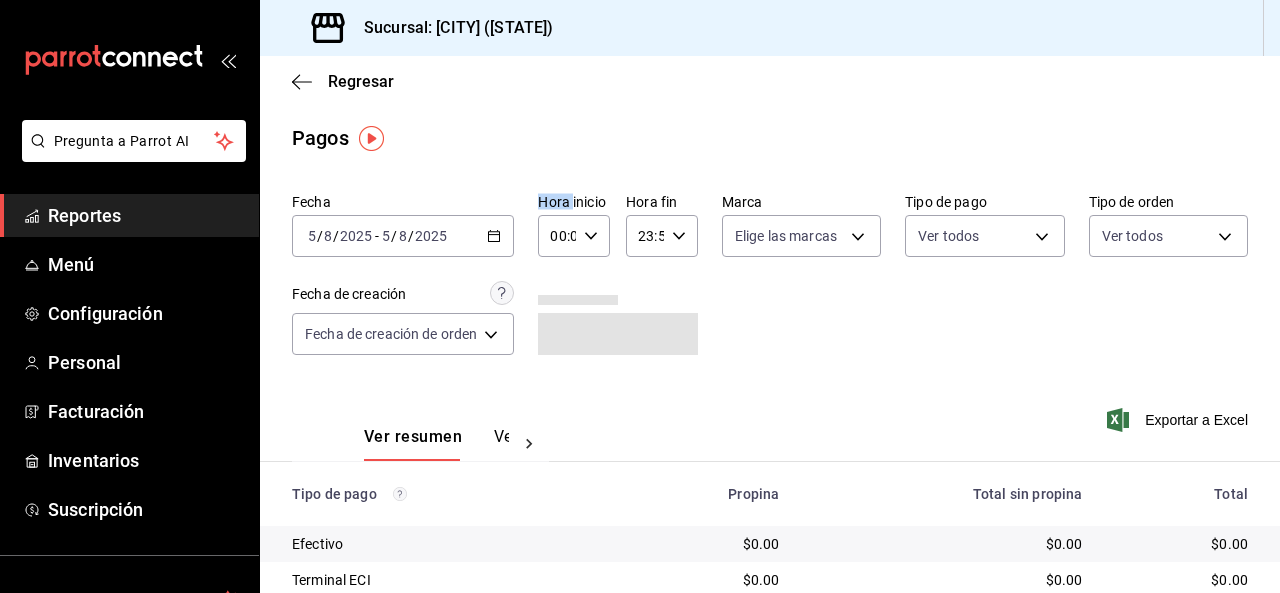 click on "[DATE] [DATE] - [DATE] [DATE]" at bounding box center [403, 236] 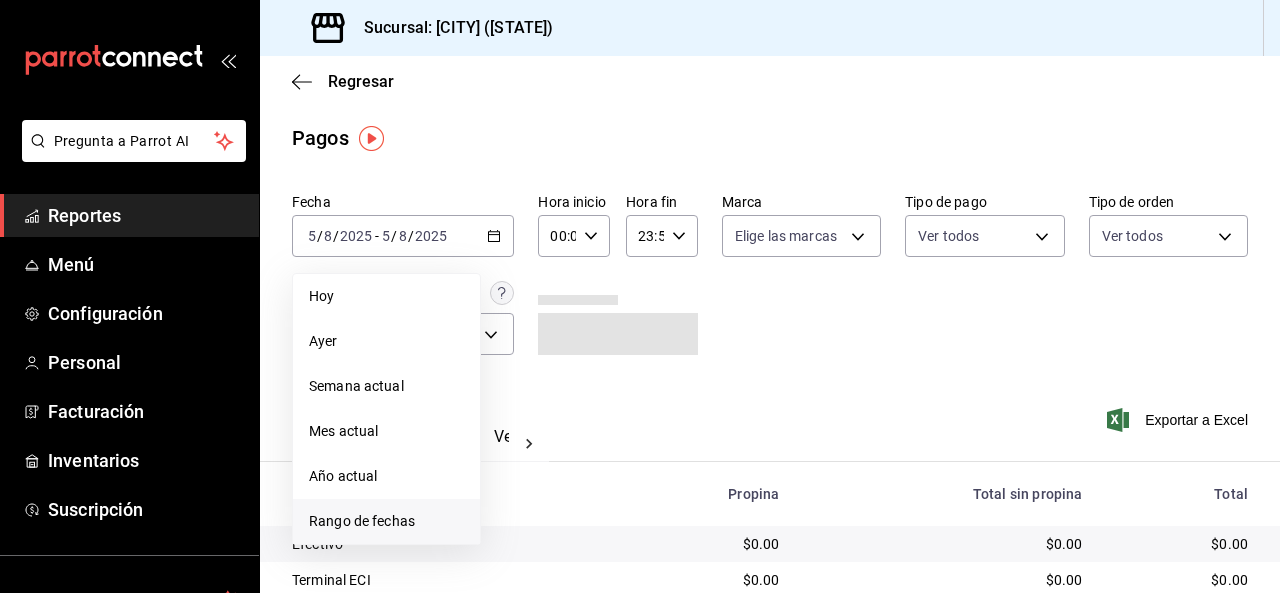 click on "Rango de fechas" at bounding box center [386, 521] 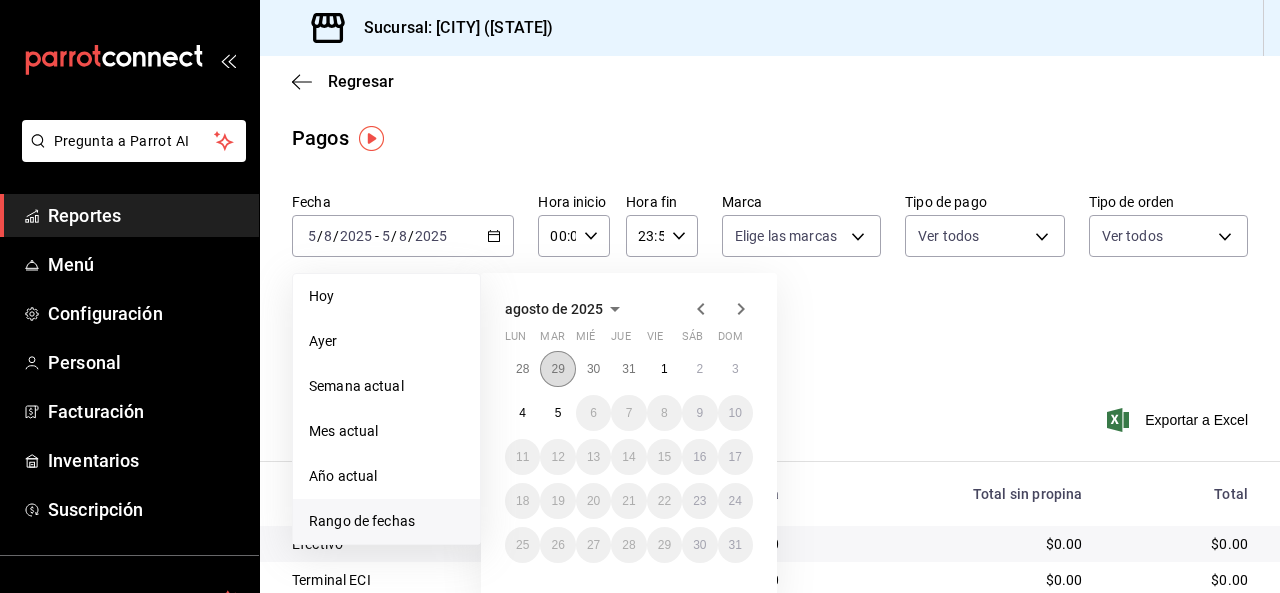 click on "29" at bounding box center [557, 369] 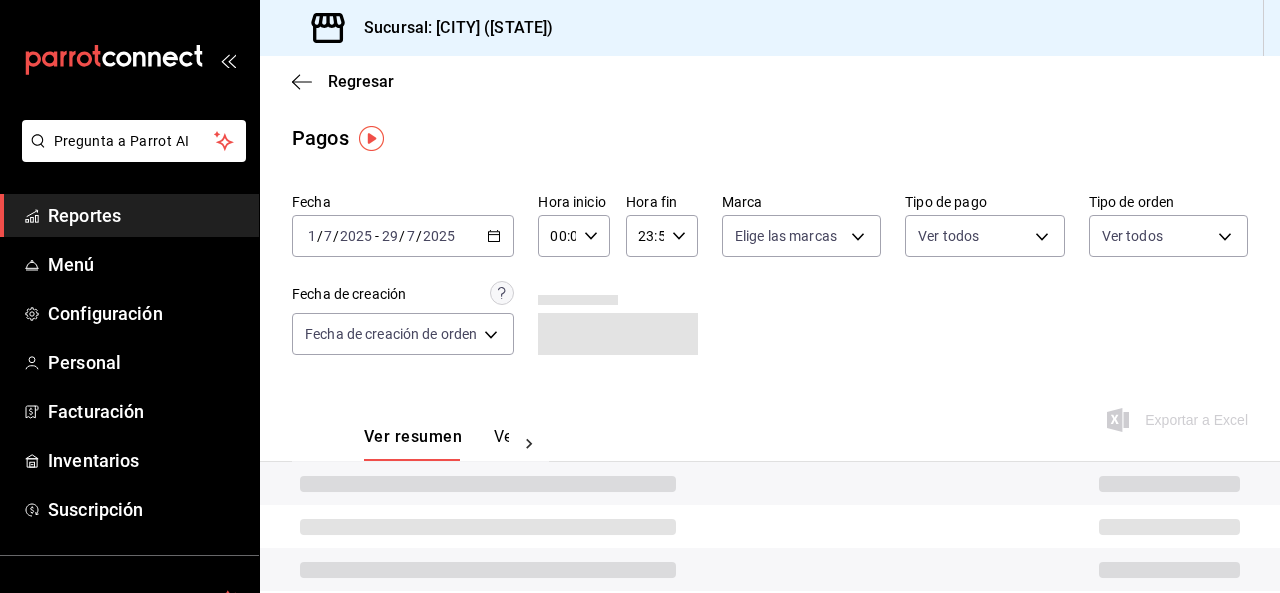 click 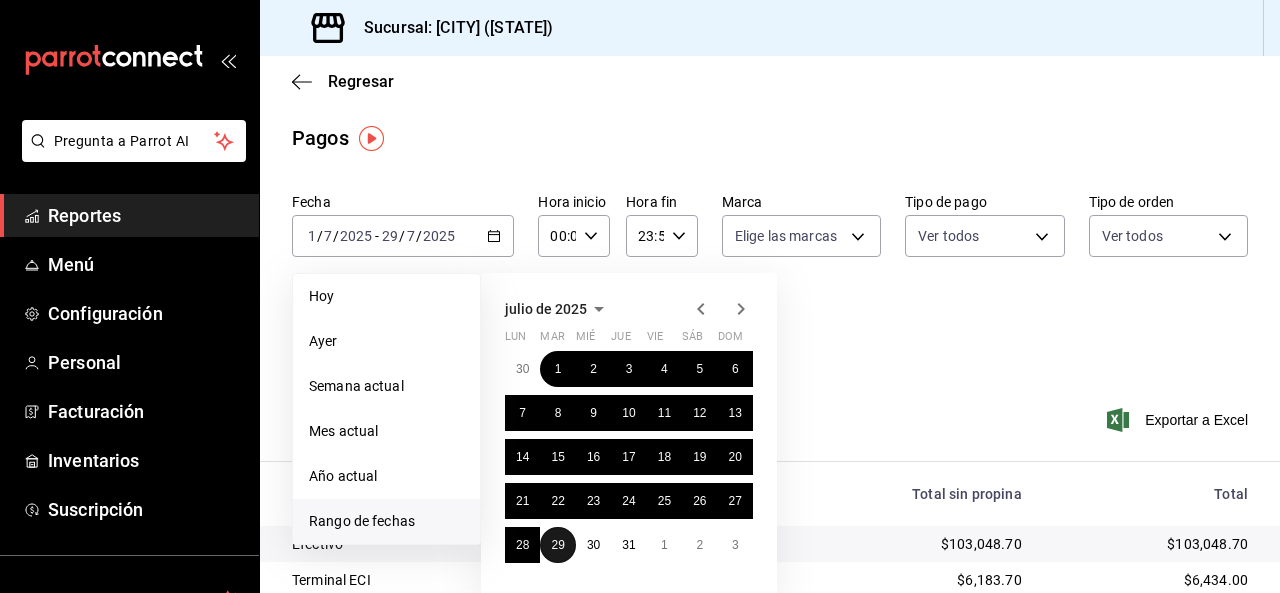 click on "29" at bounding box center [557, 545] 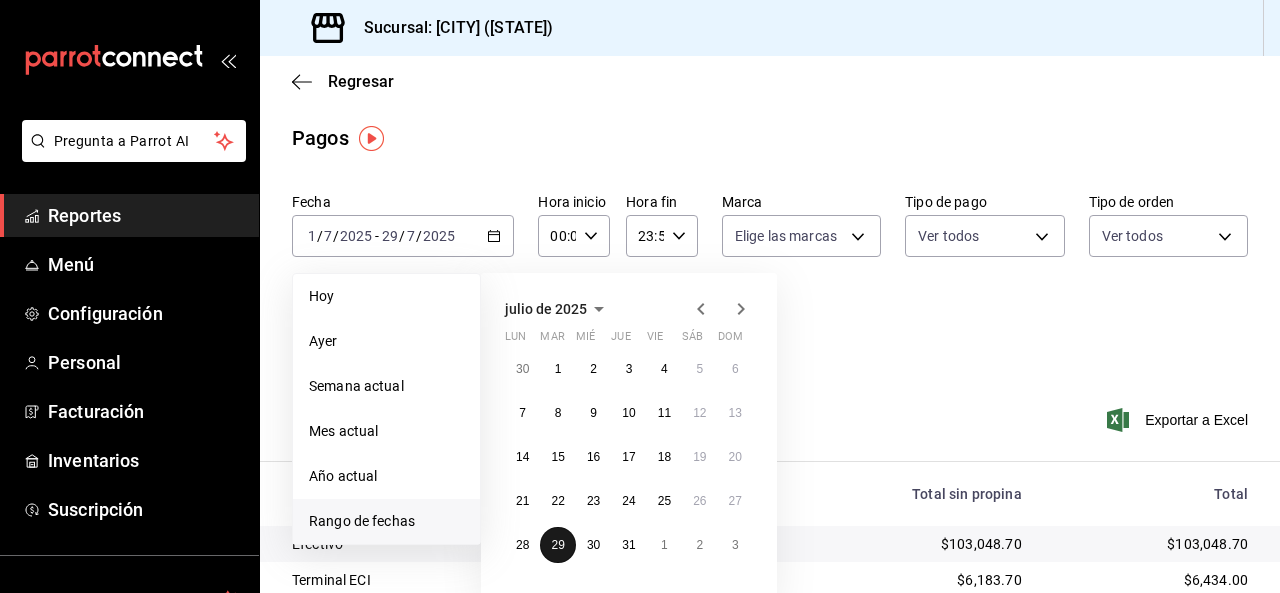 click on "29" at bounding box center (557, 545) 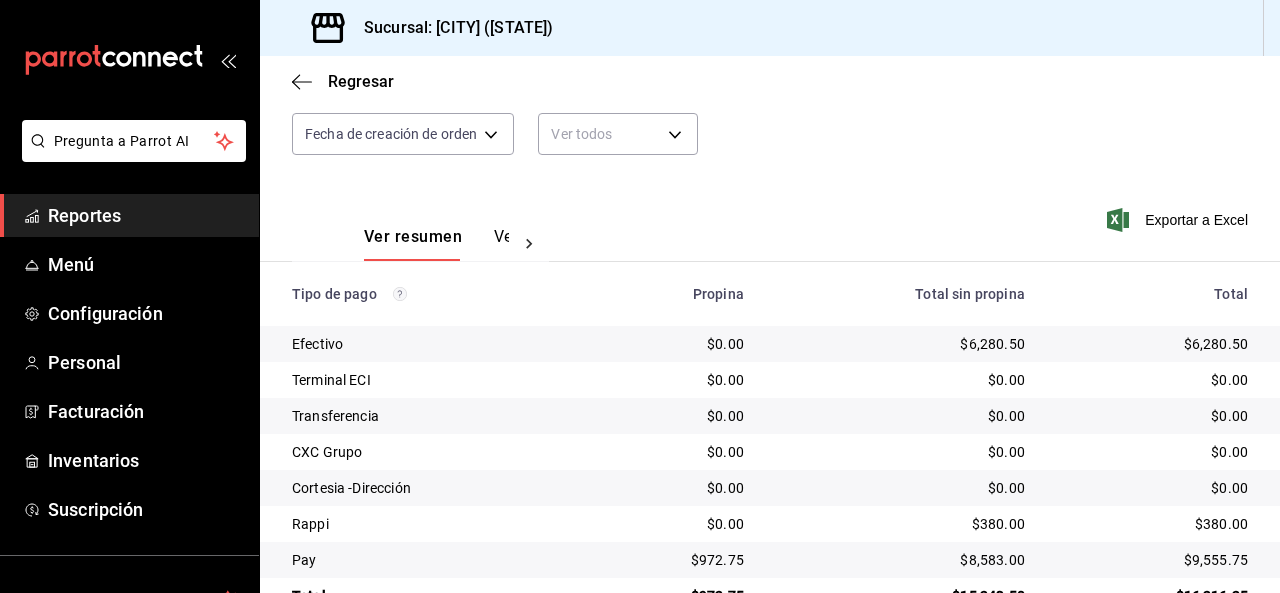 scroll, scrollTop: 253, scrollLeft: 0, axis: vertical 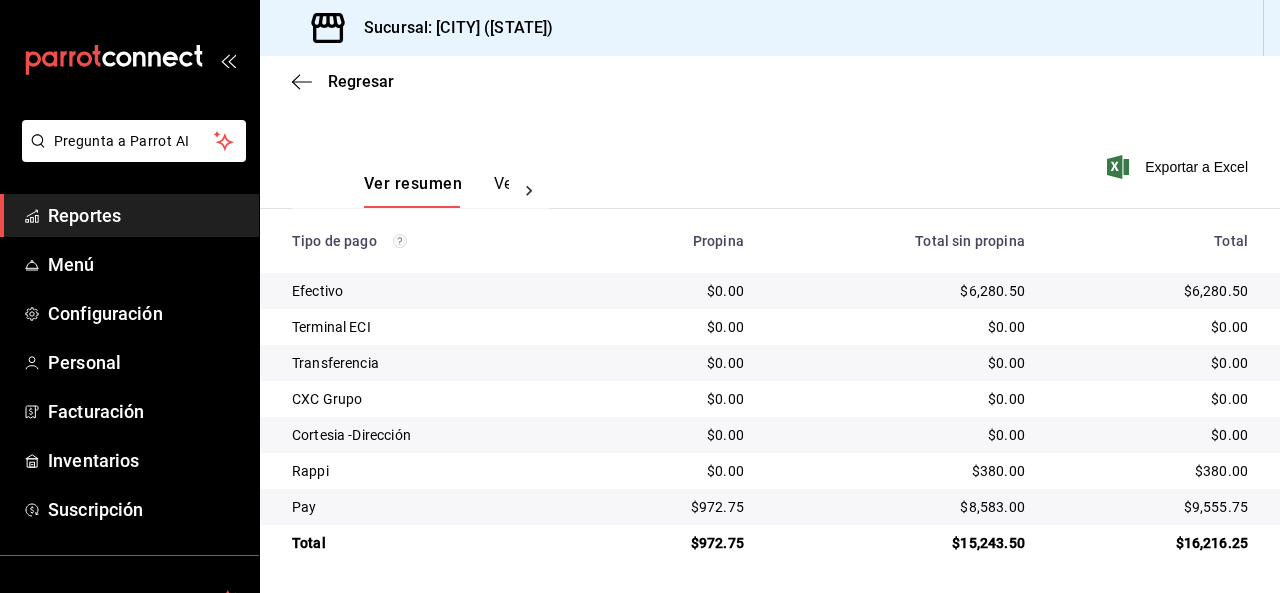 click at bounding box center (529, 191) 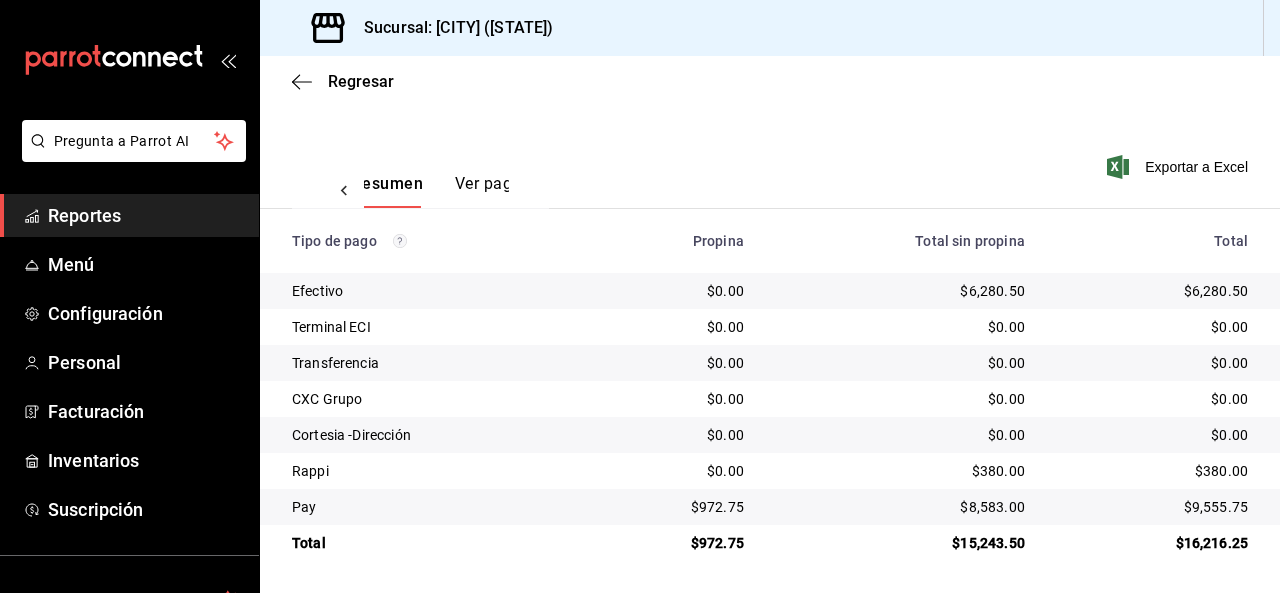 scroll, scrollTop: 0, scrollLeft: 60, axis: horizontal 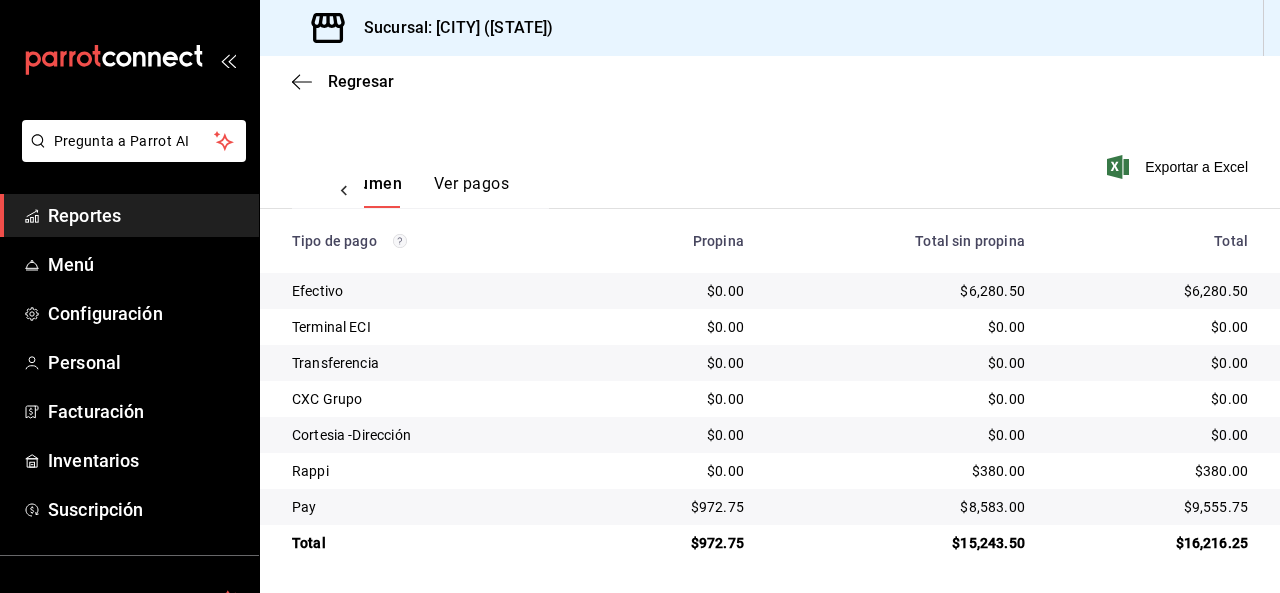 click on "Ver pagos" at bounding box center [471, 191] 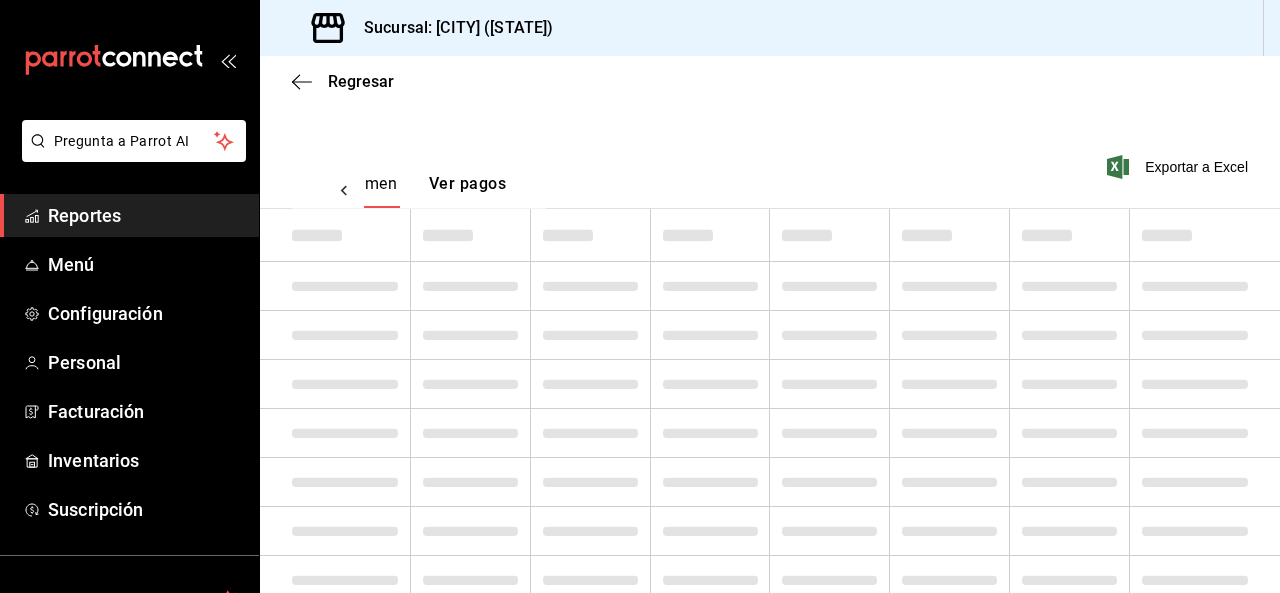 scroll, scrollTop: 0, scrollLeft: 59, axis: horizontal 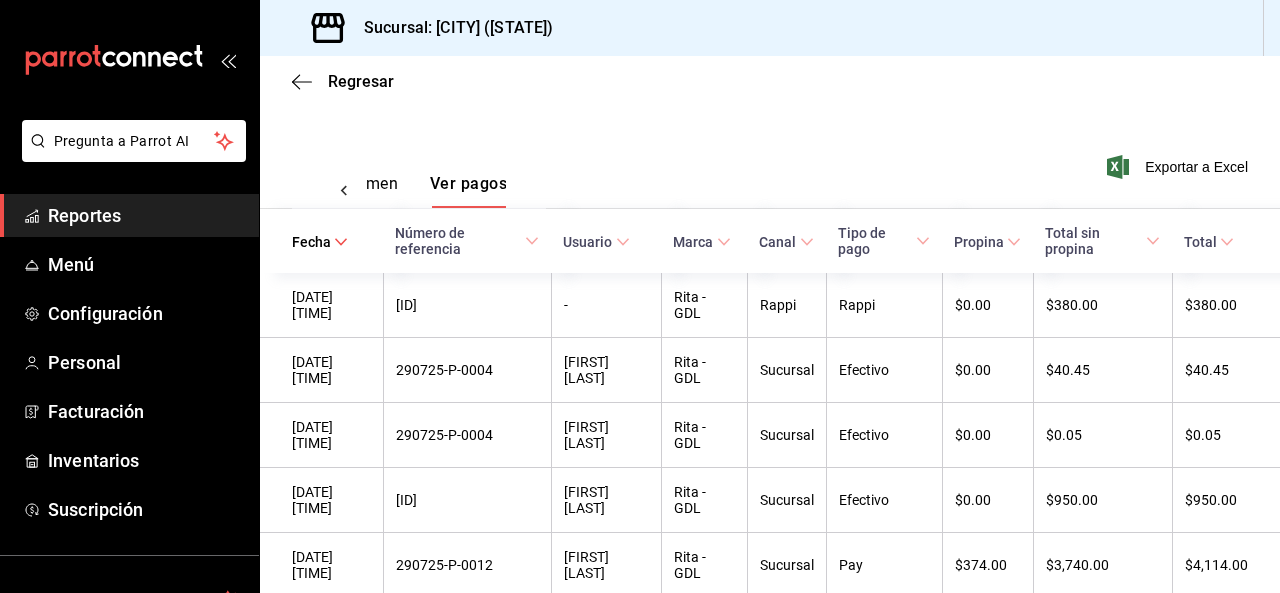 click on "Ver resumen" at bounding box center [351, 191] 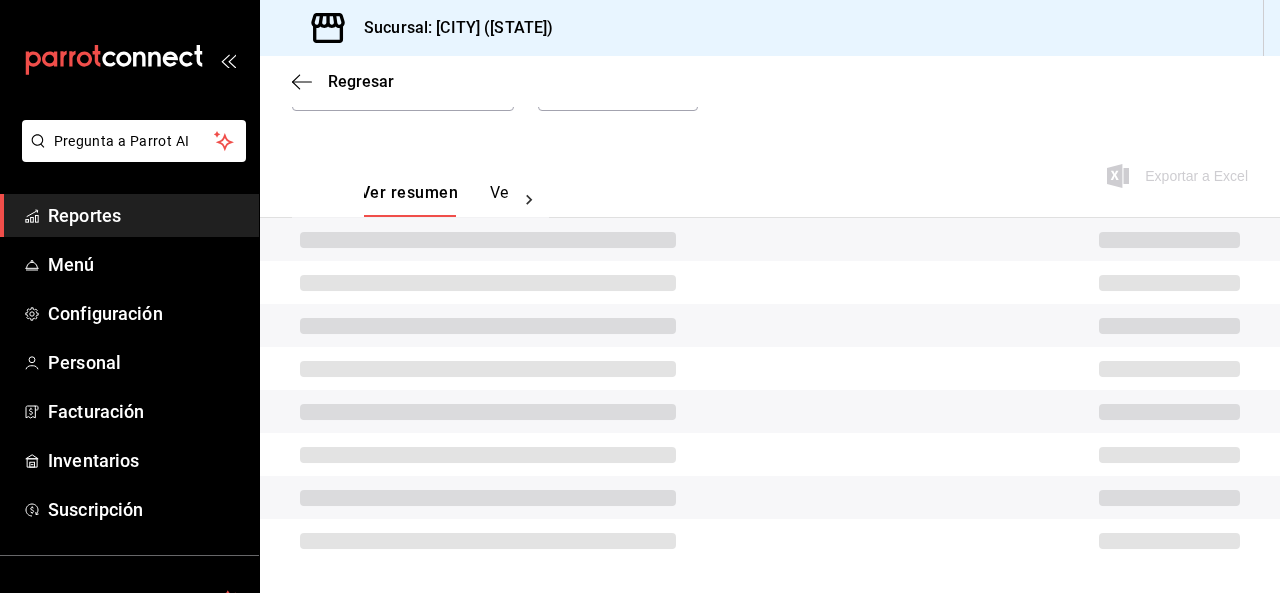 scroll, scrollTop: 0, scrollLeft: 0, axis: both 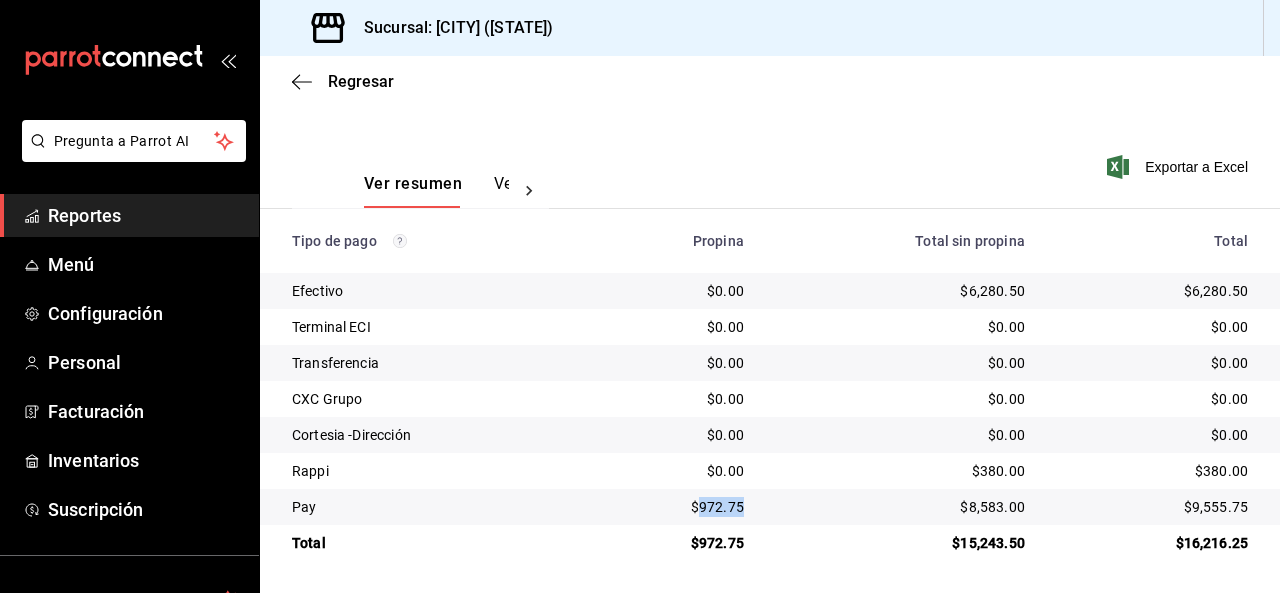 drag, startPoint x: 696, startPoint y: 510, endPoint x: 750, endPoint y: 508, distance: 54.037025 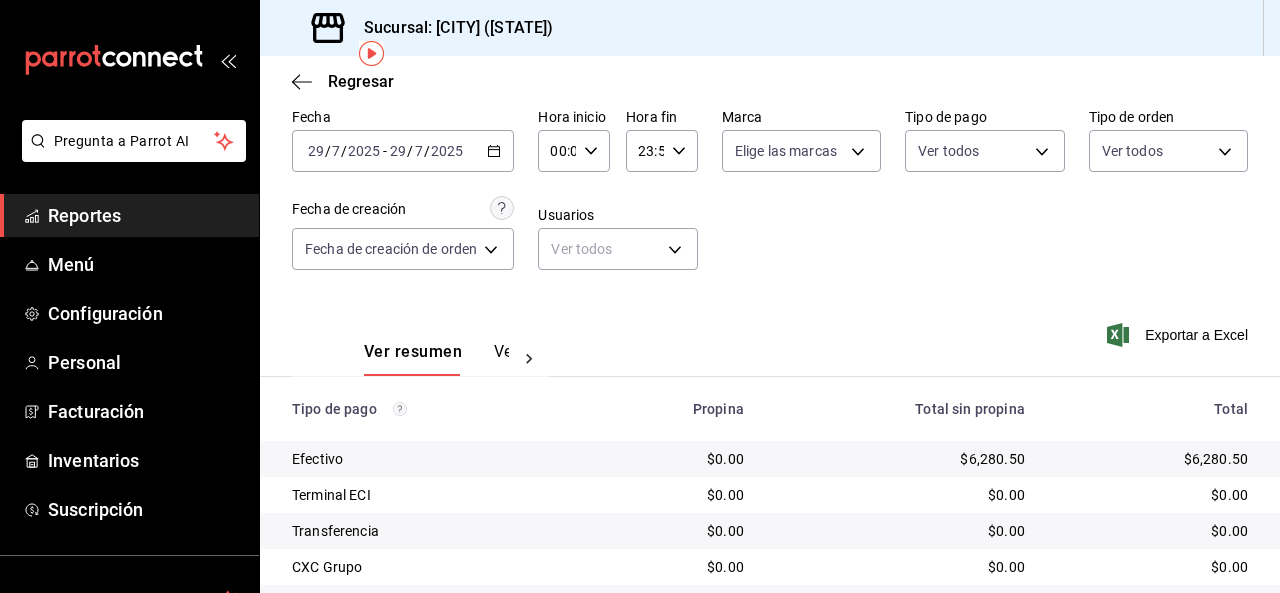 scroll, scrollTop: 0, scrollLeft: 0, axis: both 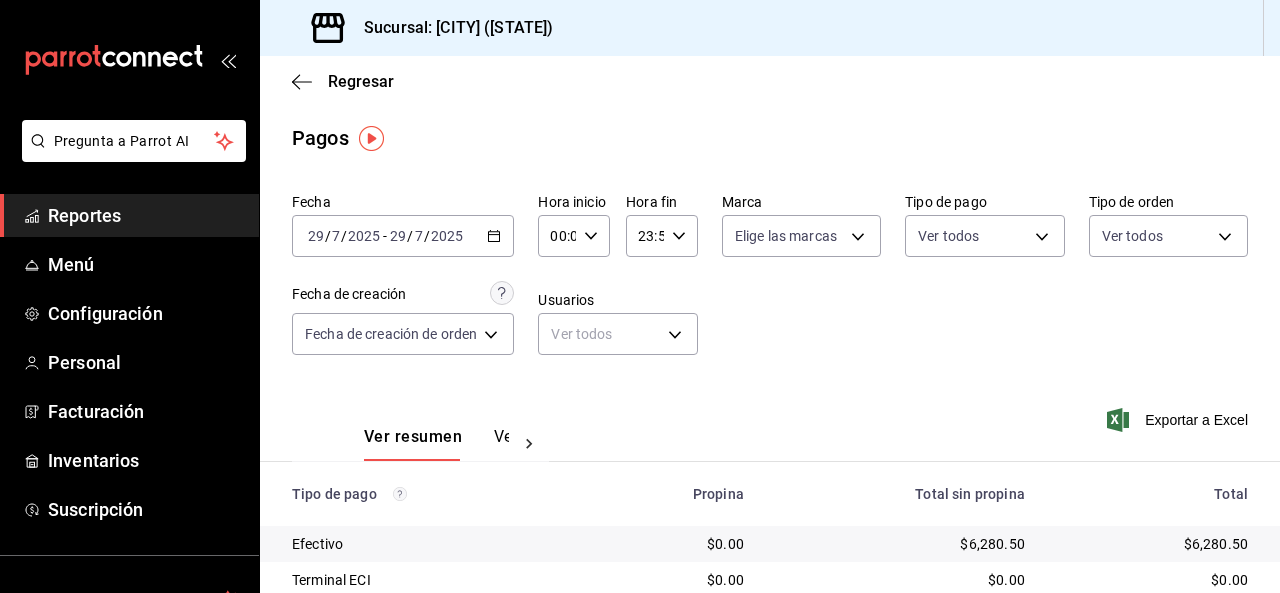 click 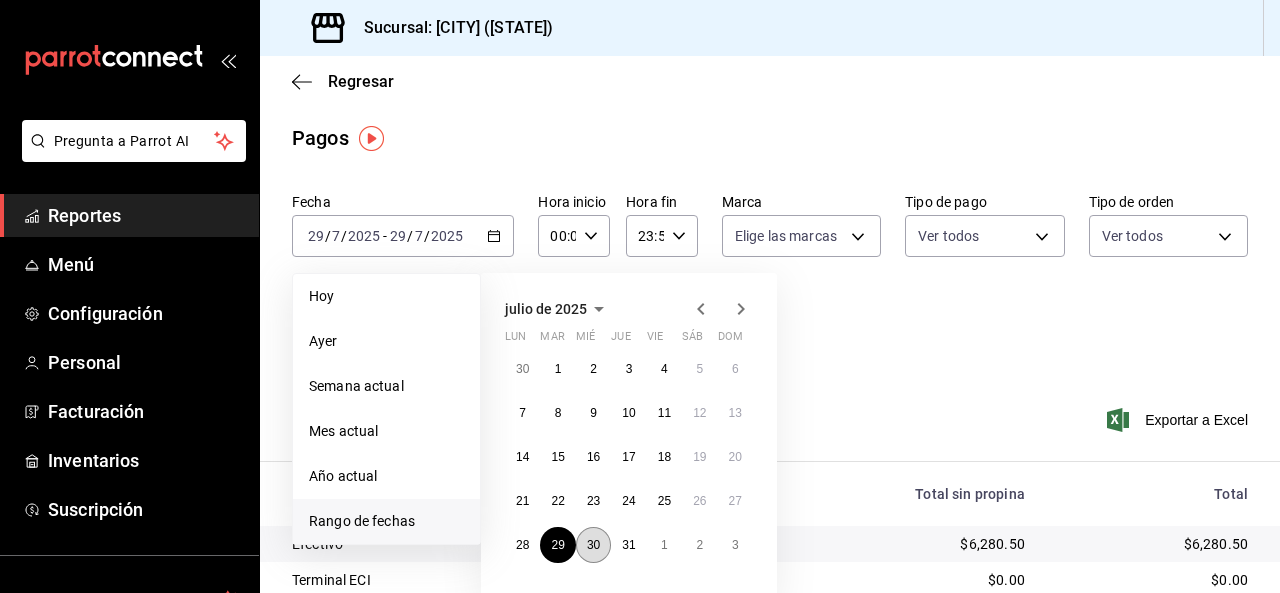 click on "30" at bounding box center [593, 545] 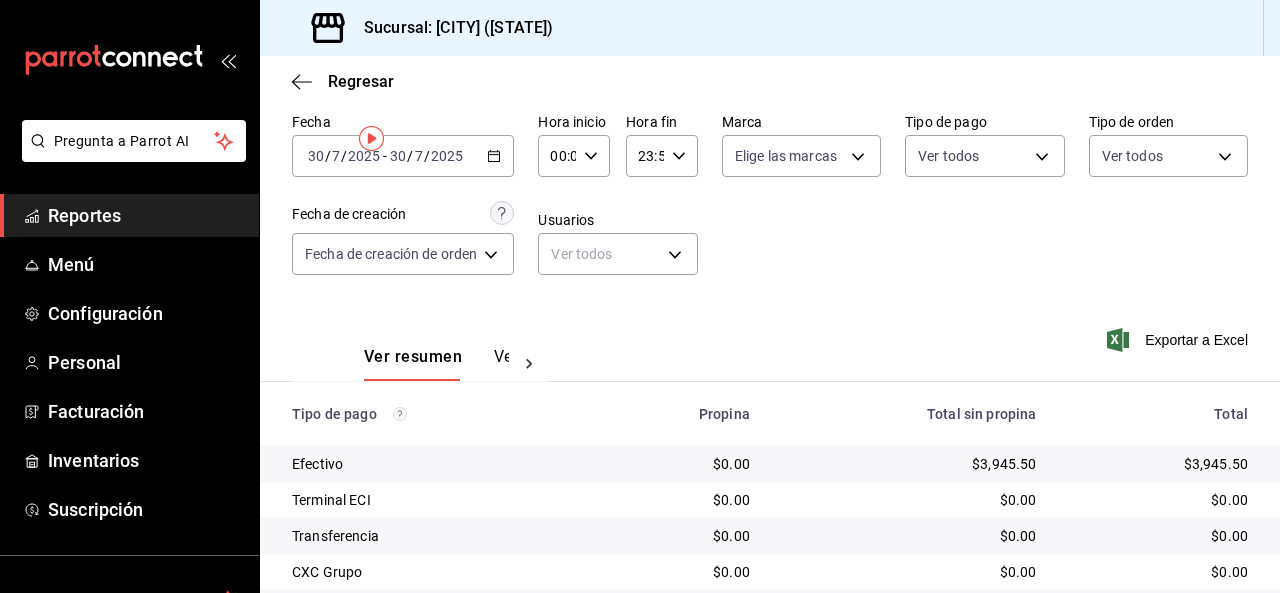 scroll, scrollTop: 0, scrollLeft: 0, axis: both 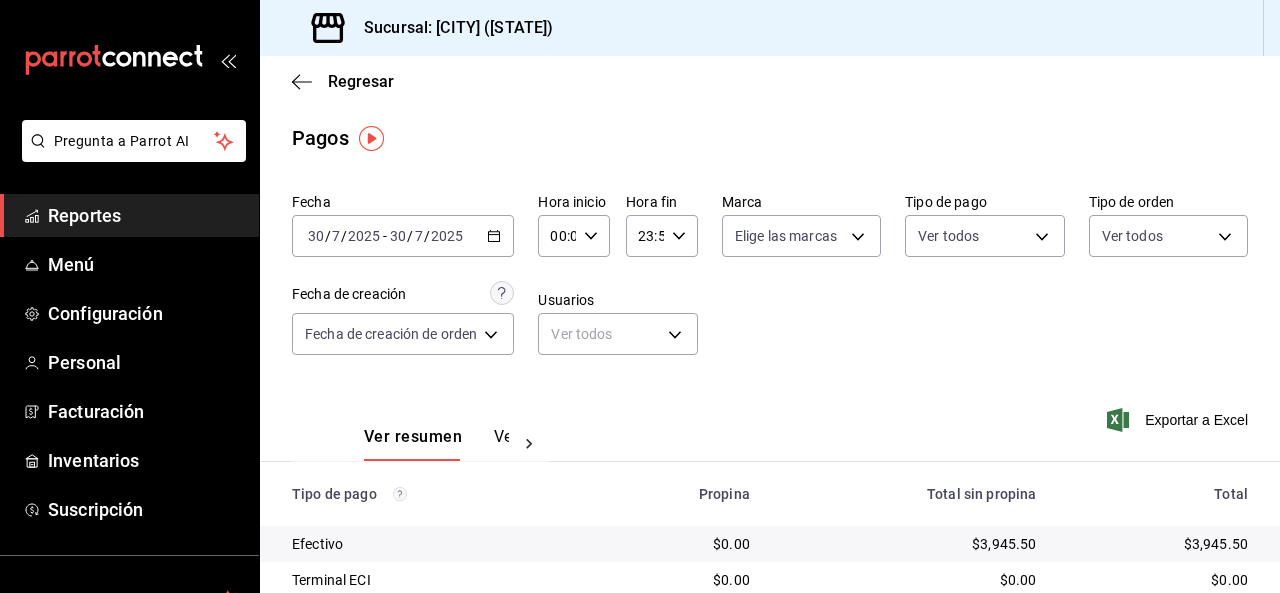 click on "2025" at bounding box center [447, 236] 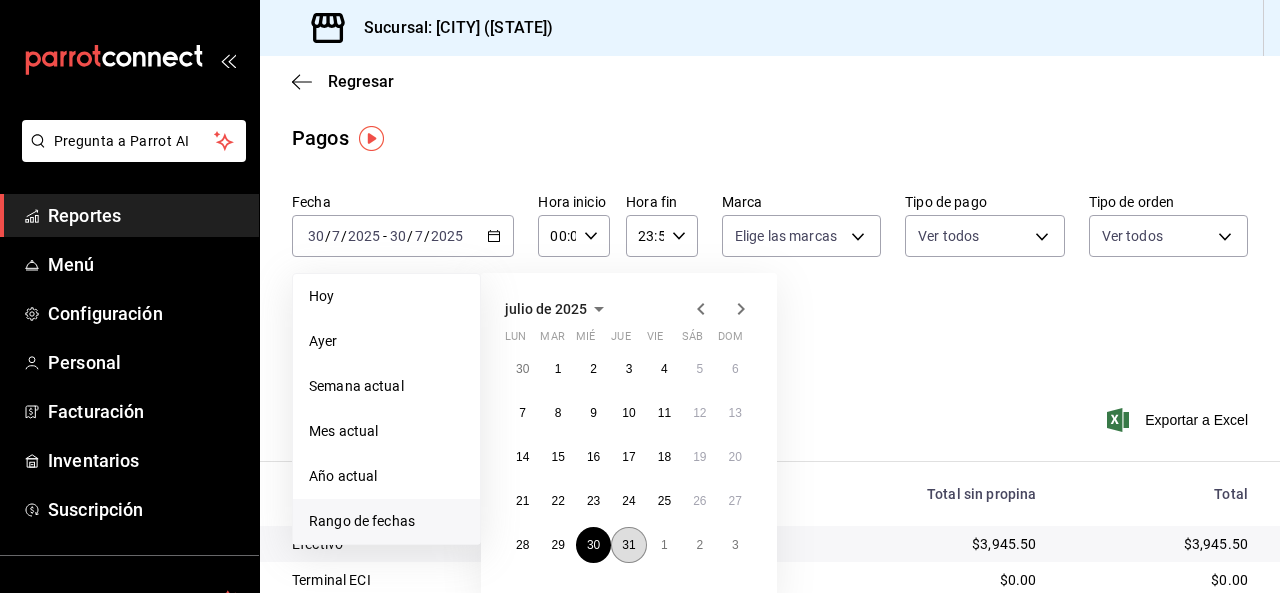 click on "31" at bounding box center (628, 545) 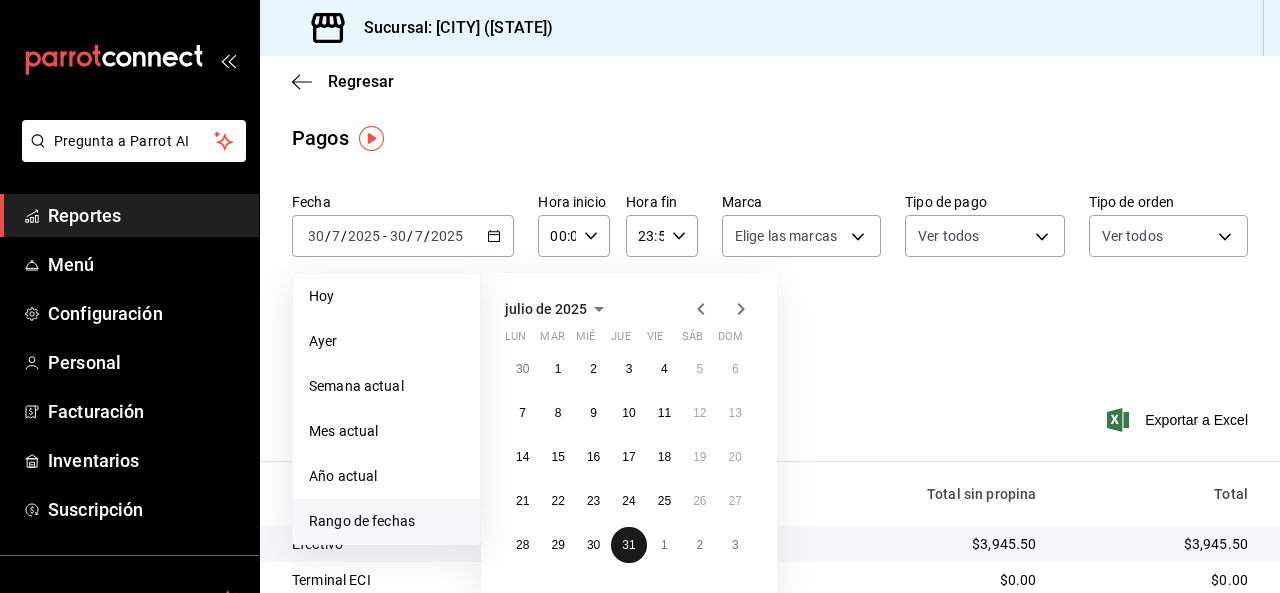 click on "31" at bounding box center [628, 545] 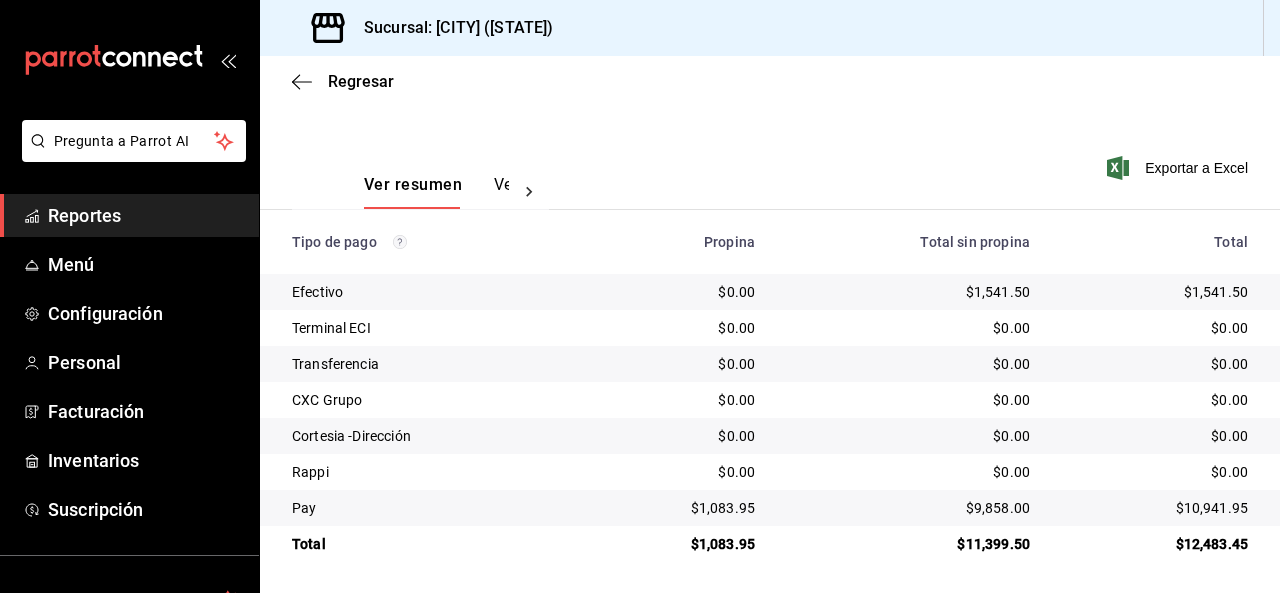 scroll, scrollTop: 253, scrollLeft: 0, axis: vertical 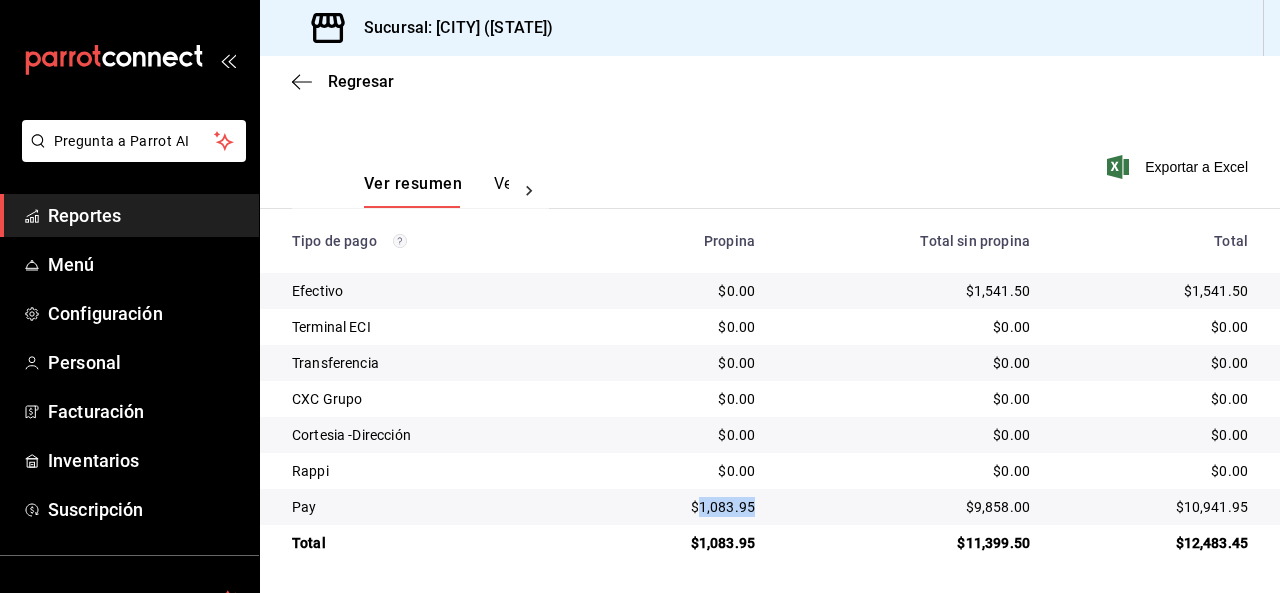 drag, startPoint x: 698, startPoint y: 508, endPoint x: 754, endPoint y: 508, distance: 56 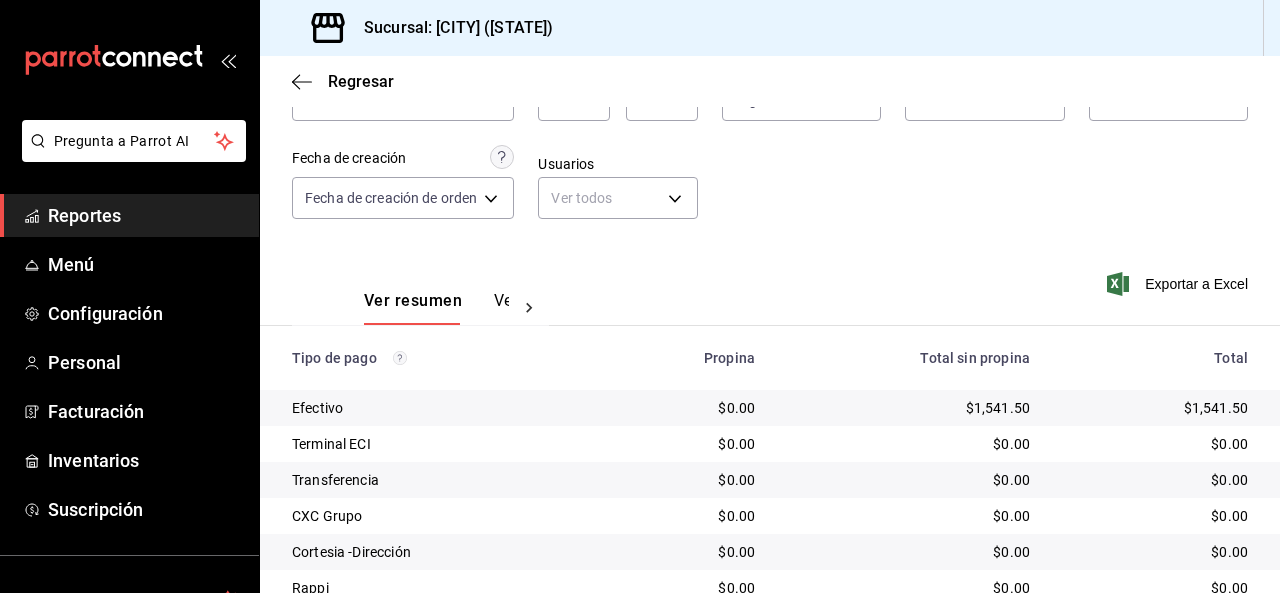 scroll, scrollTop: 0, scrollLeft: 0, axis: both 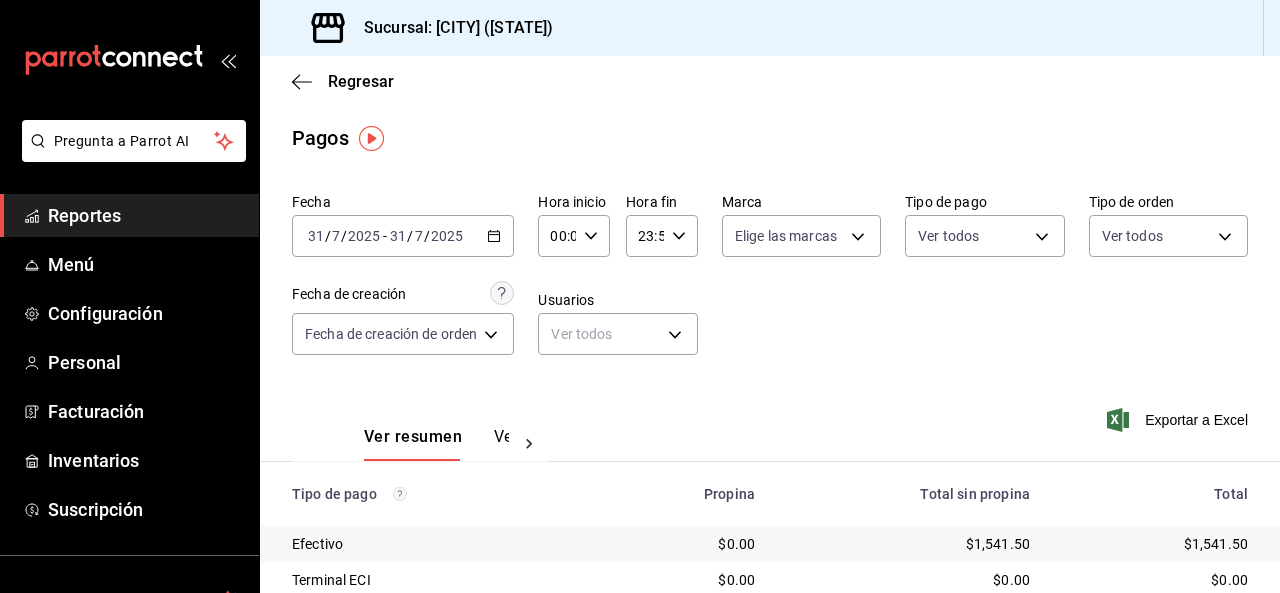 click on "2025" at bounding box center [447, 236] 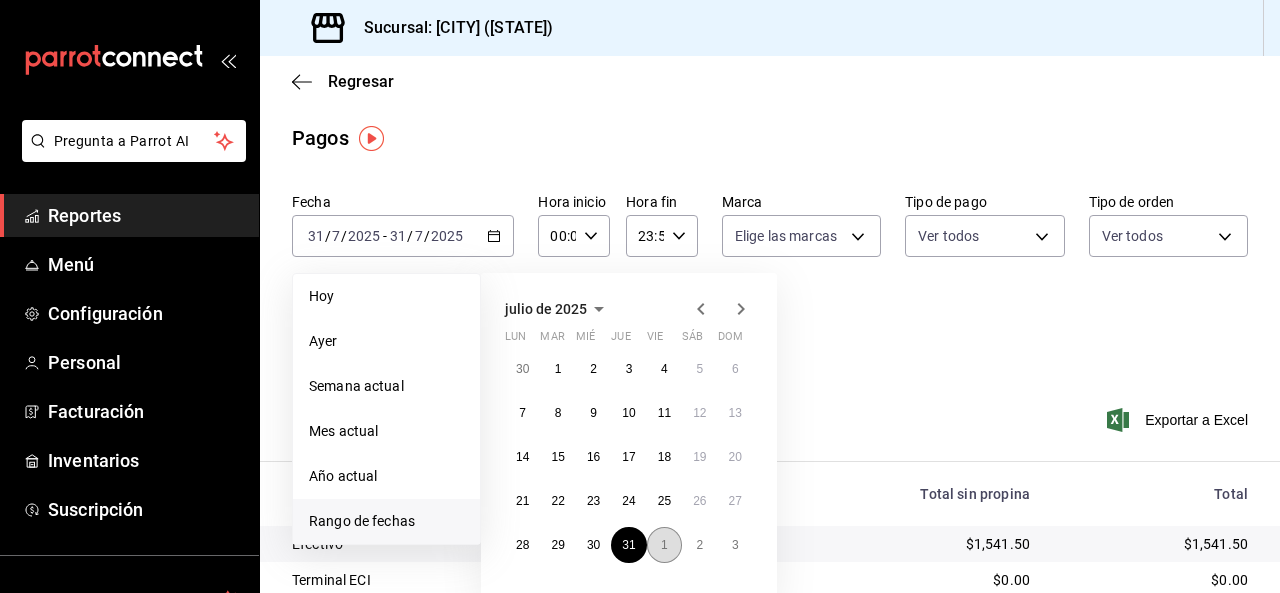 click on "1" at bounding box center (664, 545) 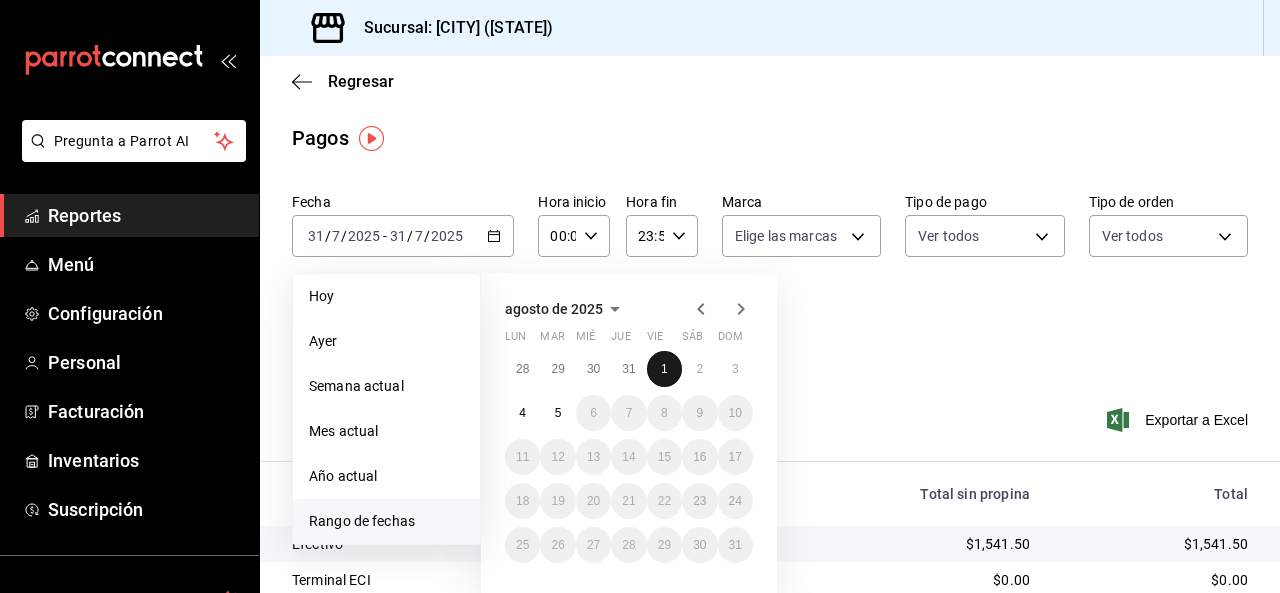 click on "1" at bounding box center [664, 369] 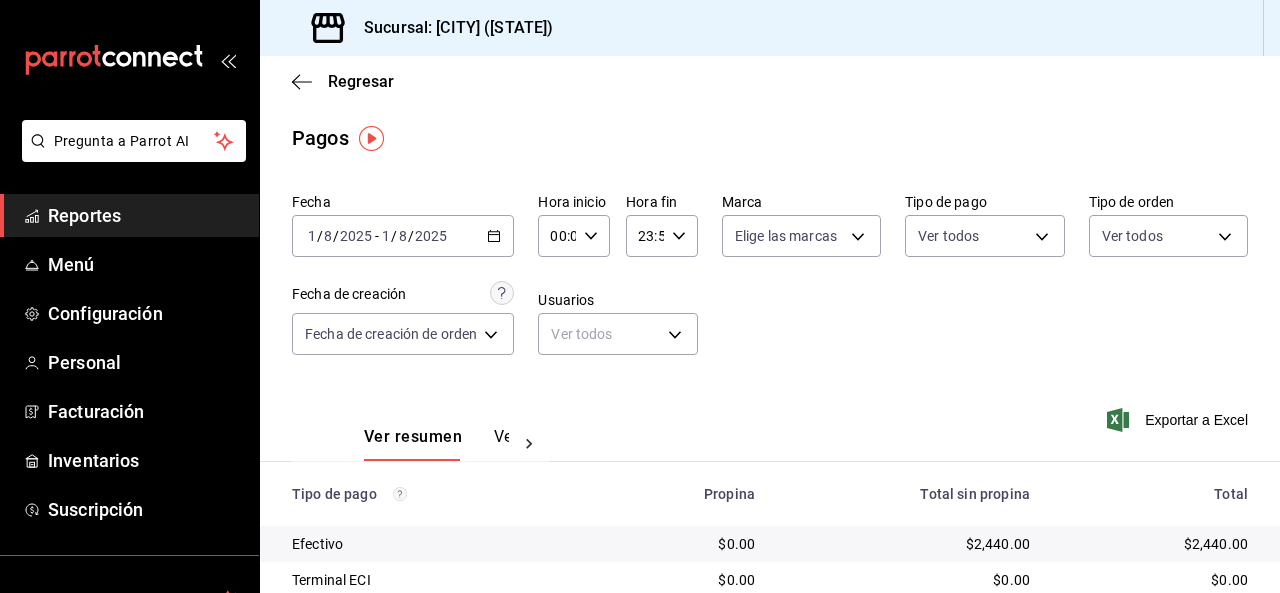 click 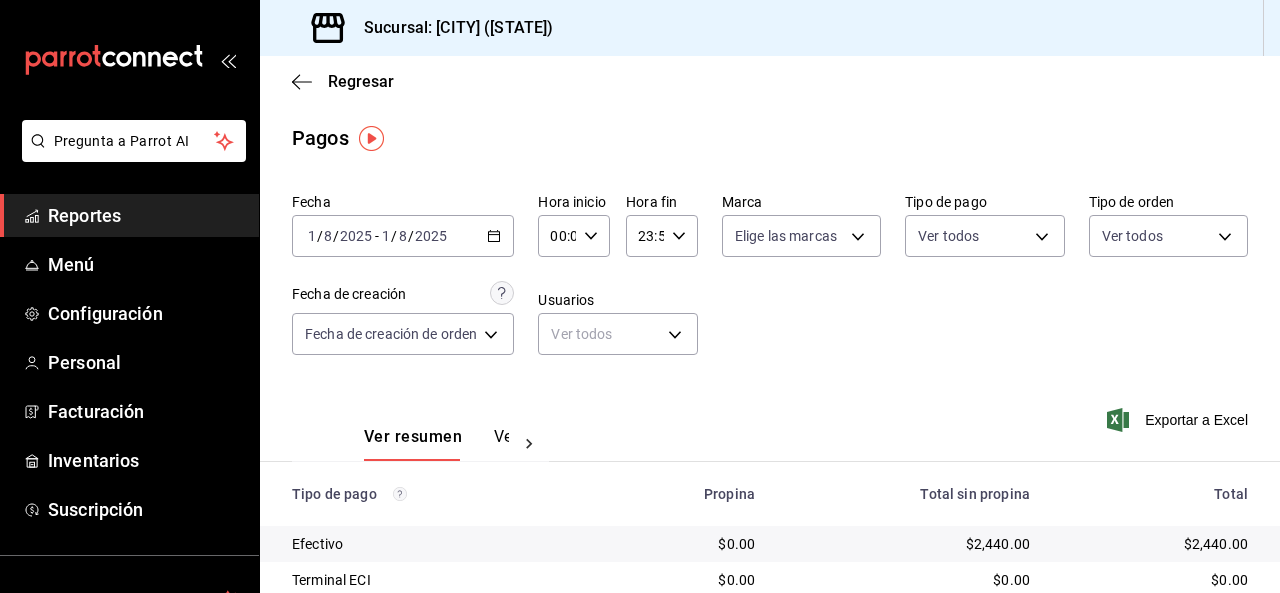 click on "Fecha [DATE] [DATE] - [DATE] [DATE] Hora inicio 00:00 Hora inicio Hora fin 23:59 Hora fin Marca Elige las marcas Tipo de pago Ver todos Tipo de orden Ver todos Fecha de creación   Fecha de creación de orden ORDER Usuarios Ver todos null" at bounding box center [770, 282] 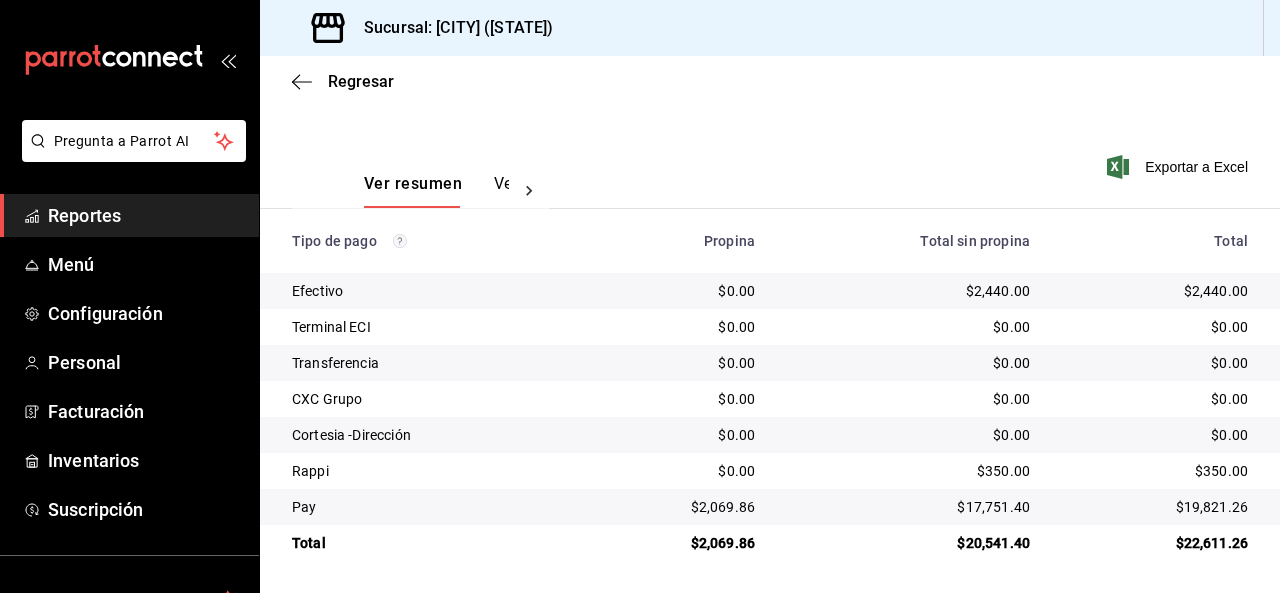scroll, scrollTop: 0, scrollLeft: 0, axis: both 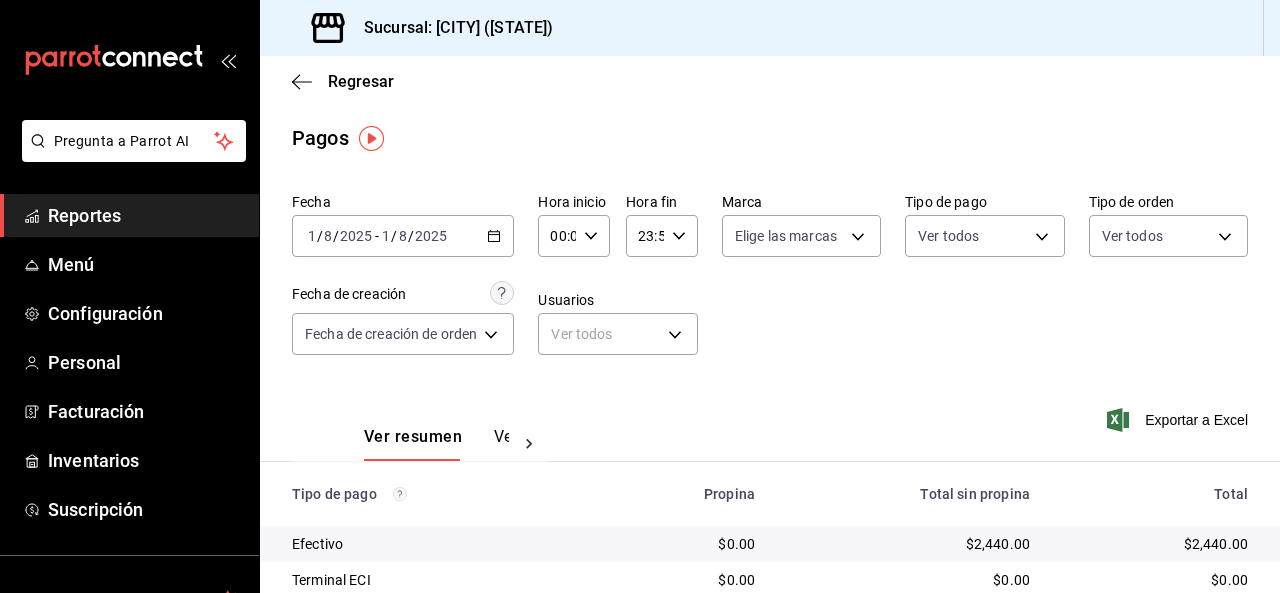 click on "2025-08-01 1 / 8 / 2025 - 2025-08-01 1 / 8 / 2025" at bounding box center (403, 236) 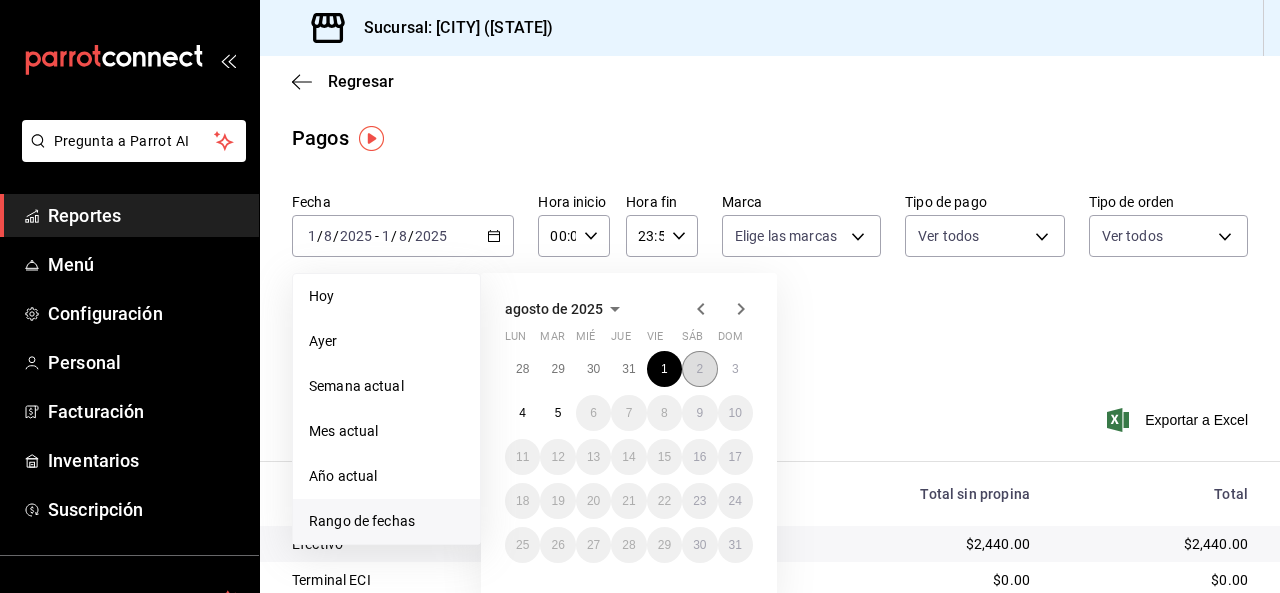 click on "2" at bounding box center [699, 369] 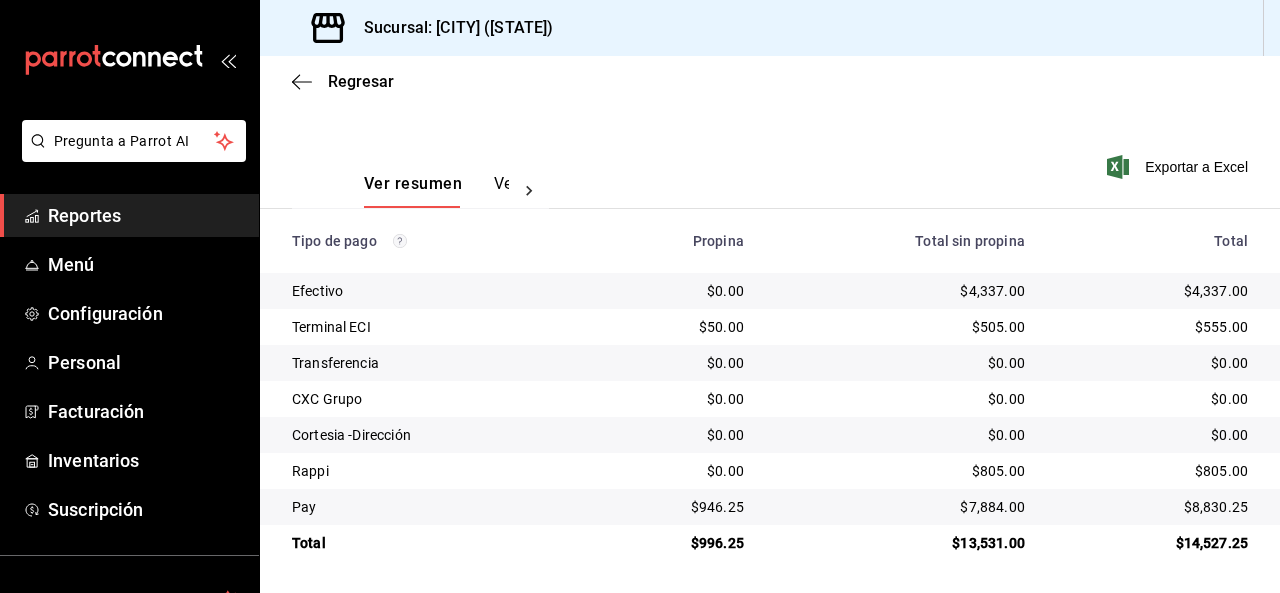 scroll, scrollTop: 0, scrollLeft: 0, axis: both 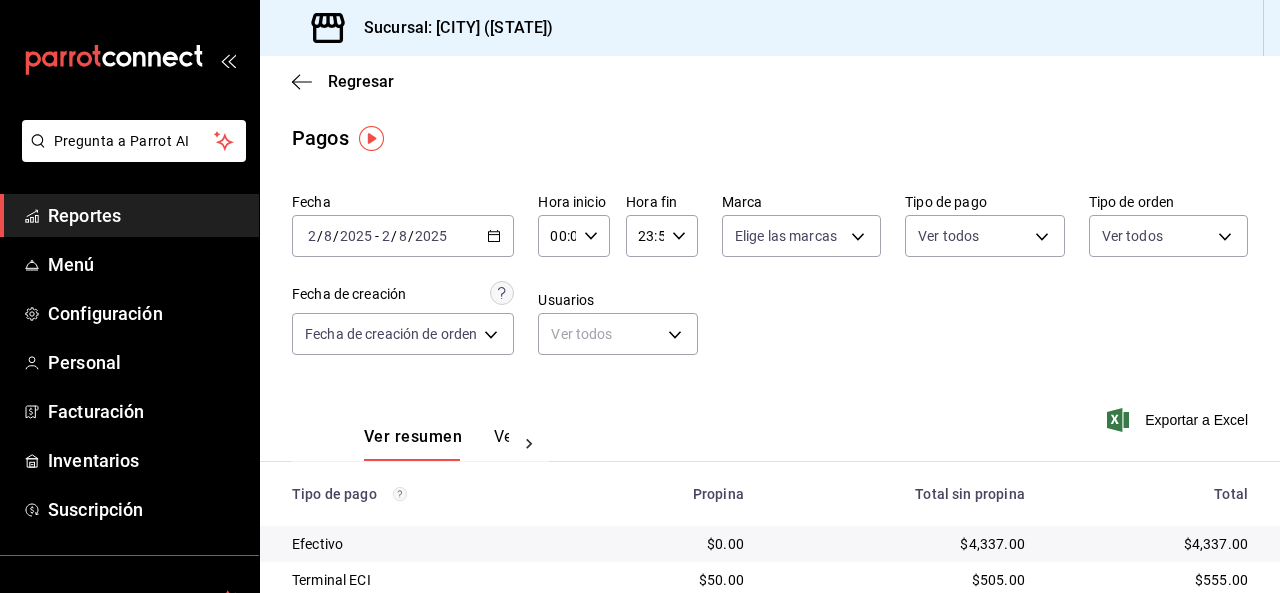 click on "2025" at bounding box center (431, 236) 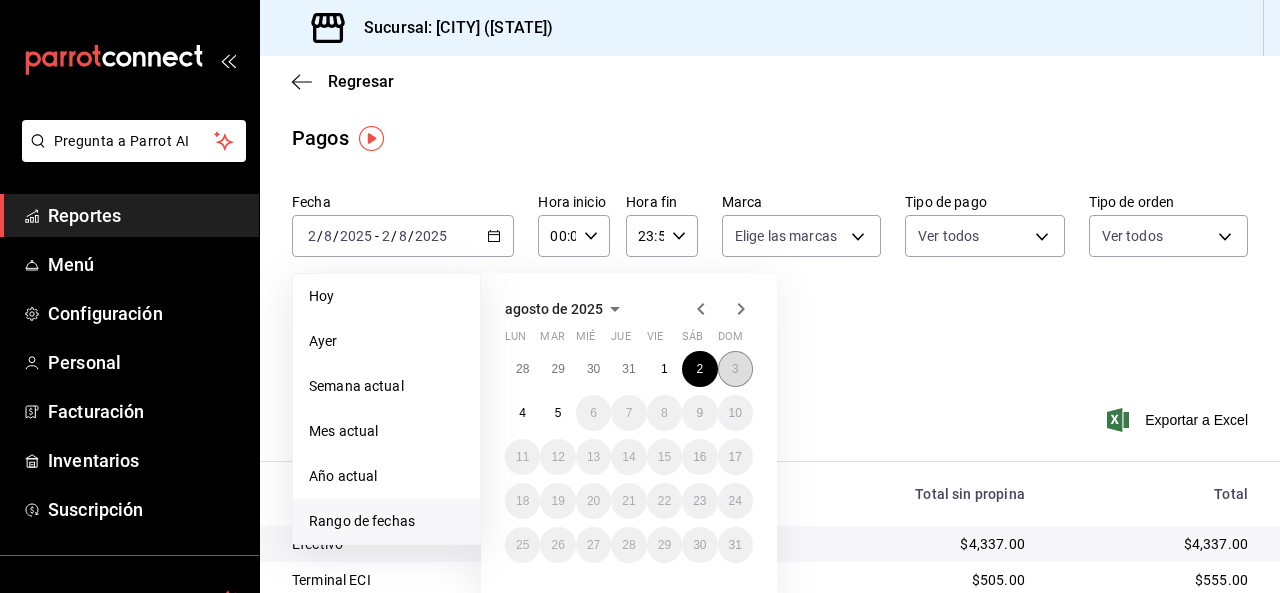 click on "3" at bounding box center [735, 369] 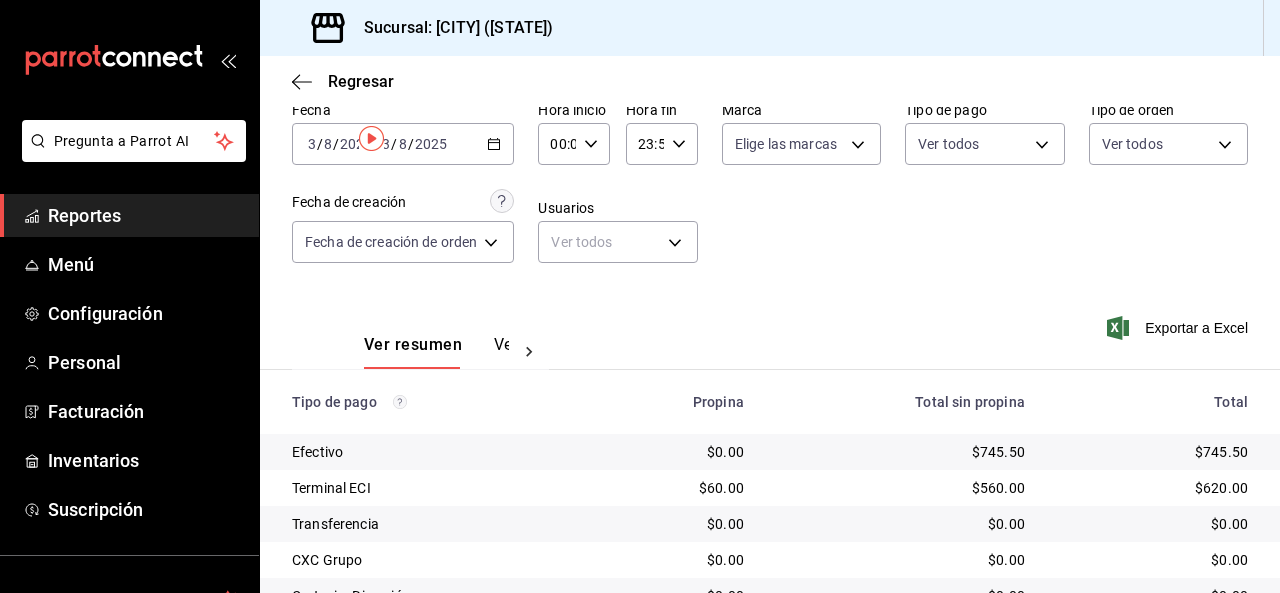scroll, scrollTop: 0, scrollLeft: 0, axis: both 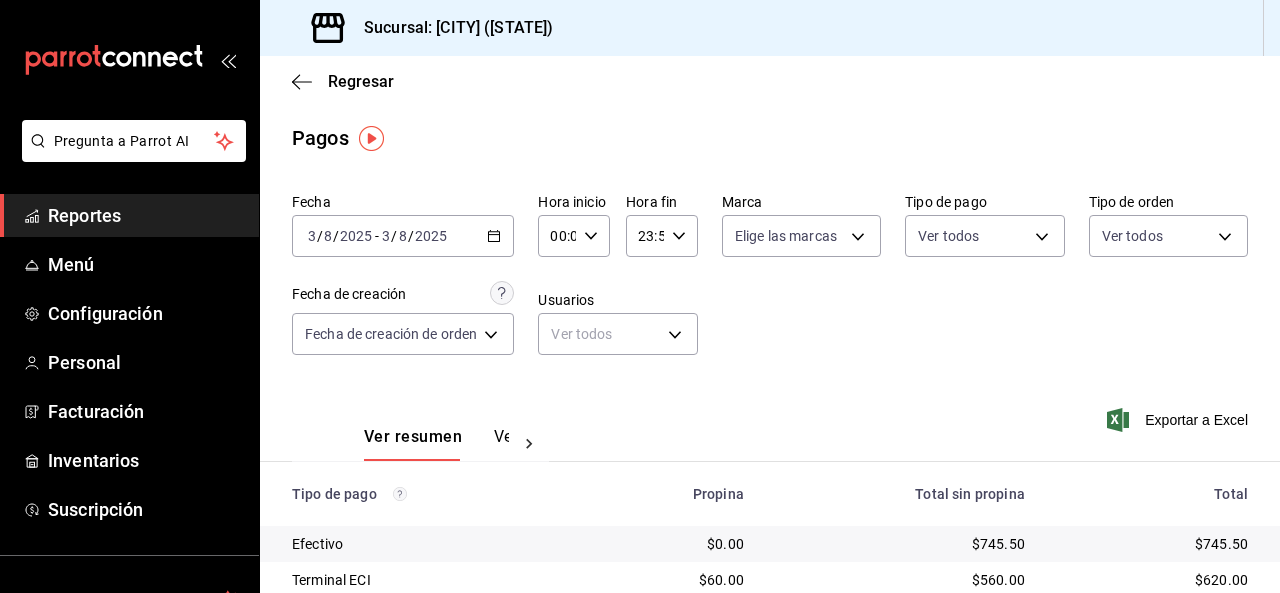 click 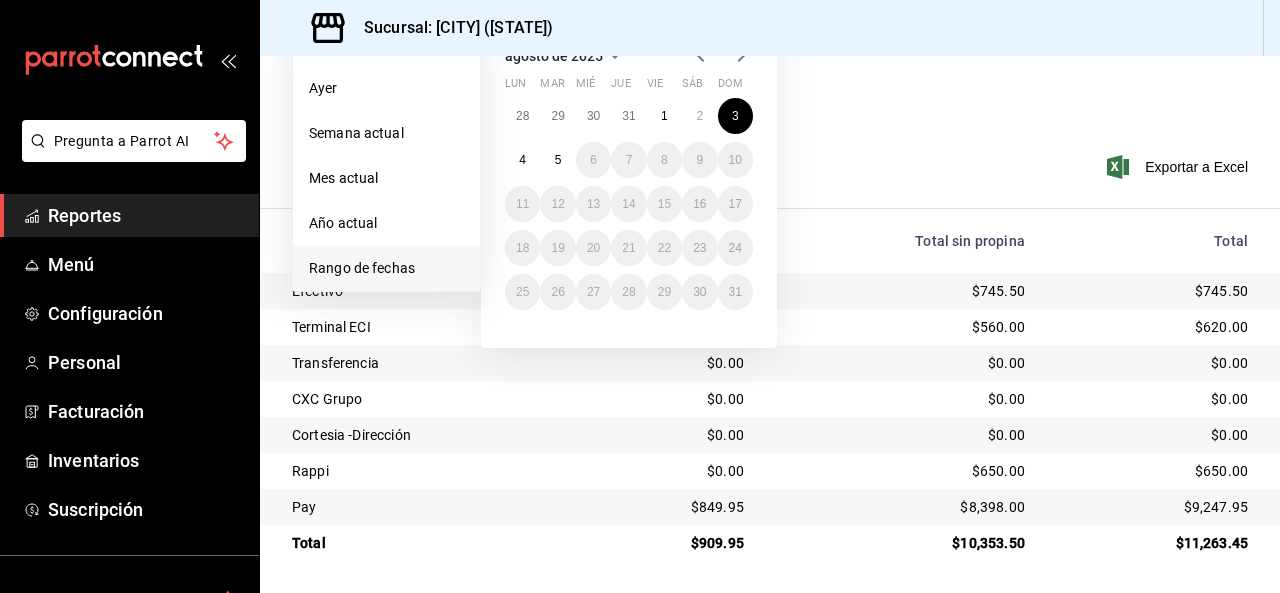 scroll, scrollTop: 53, scrollLeft: 0, axis: vertical 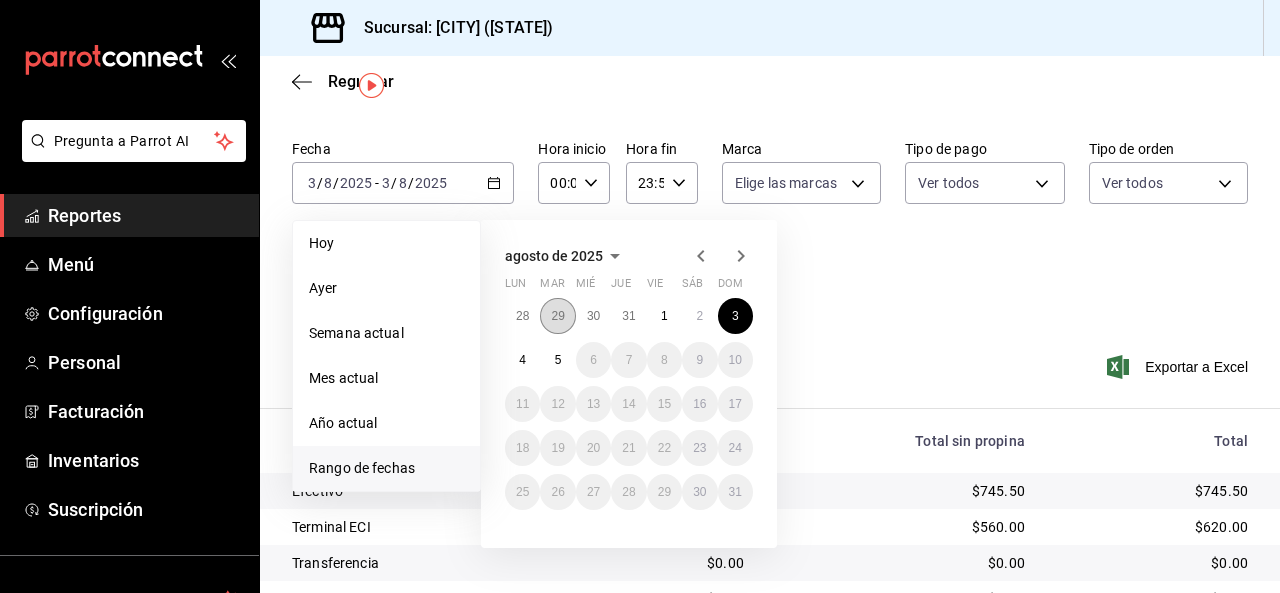click on "29" at bounding box center [557, 316] 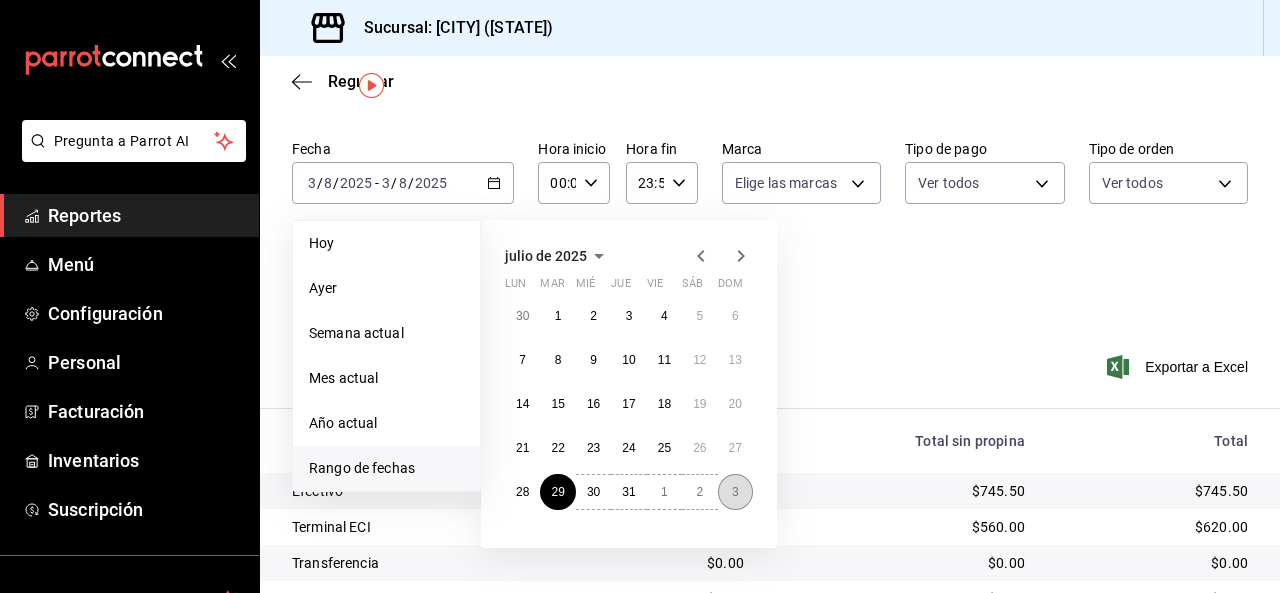 click on "3" at bounding box center [735, 492] 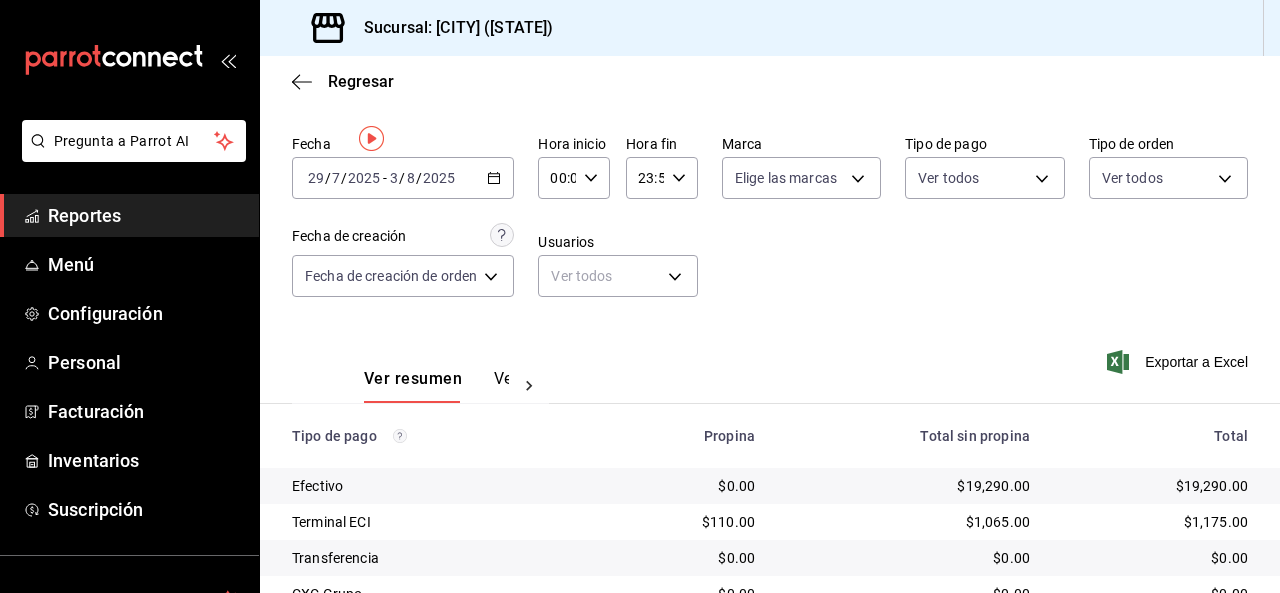 scroll, scrollTop: 0, scrollLeft: 0, axis: both 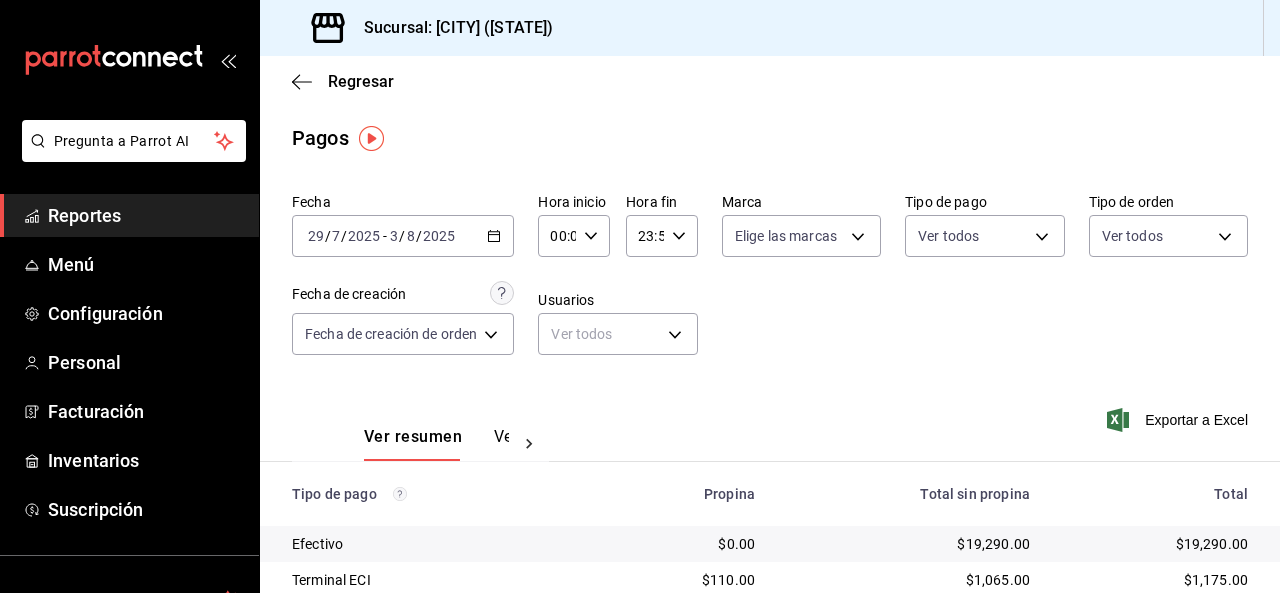 click 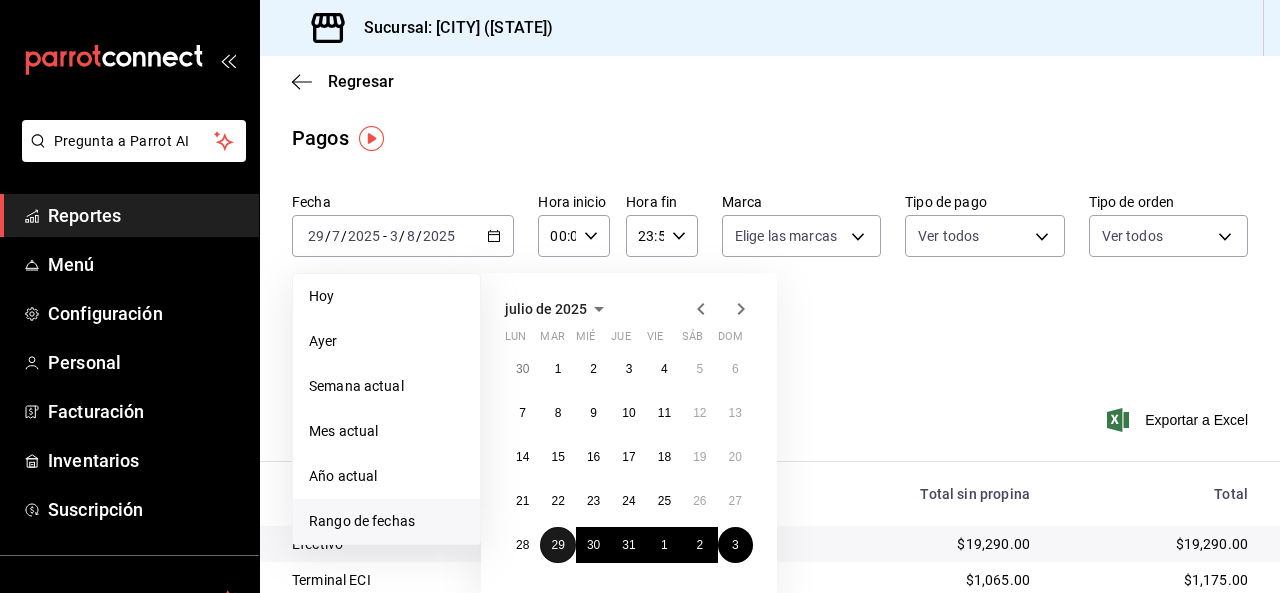 click on "29" at bounding box center [557, 545] 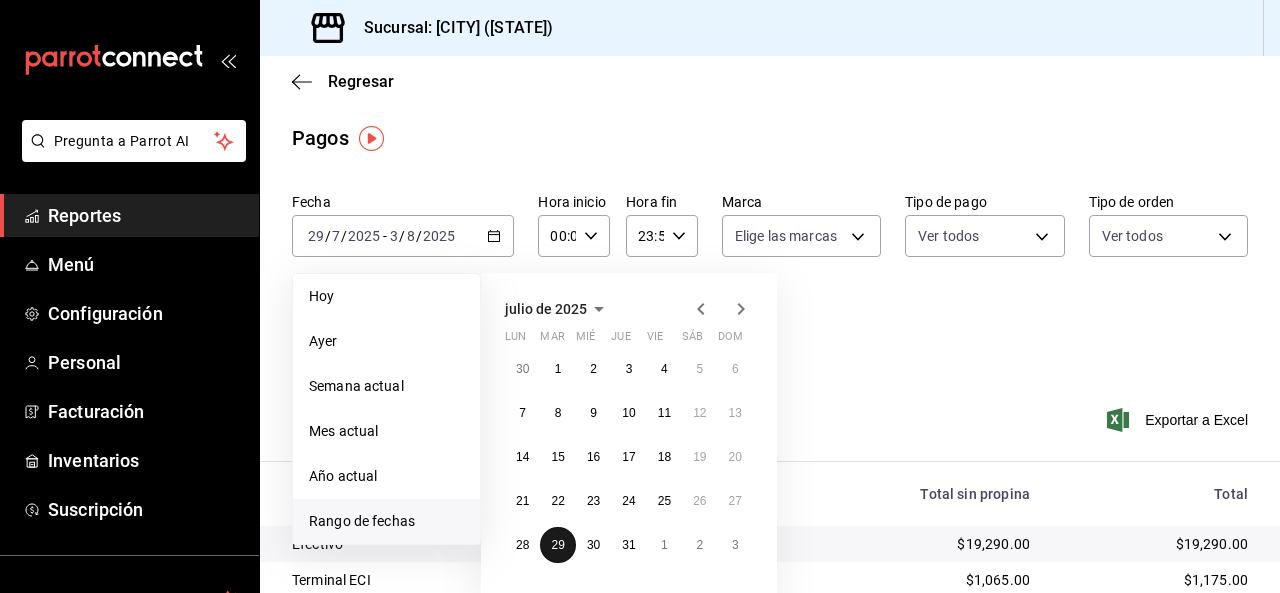 click on "29" at bounding box center (557, 545) 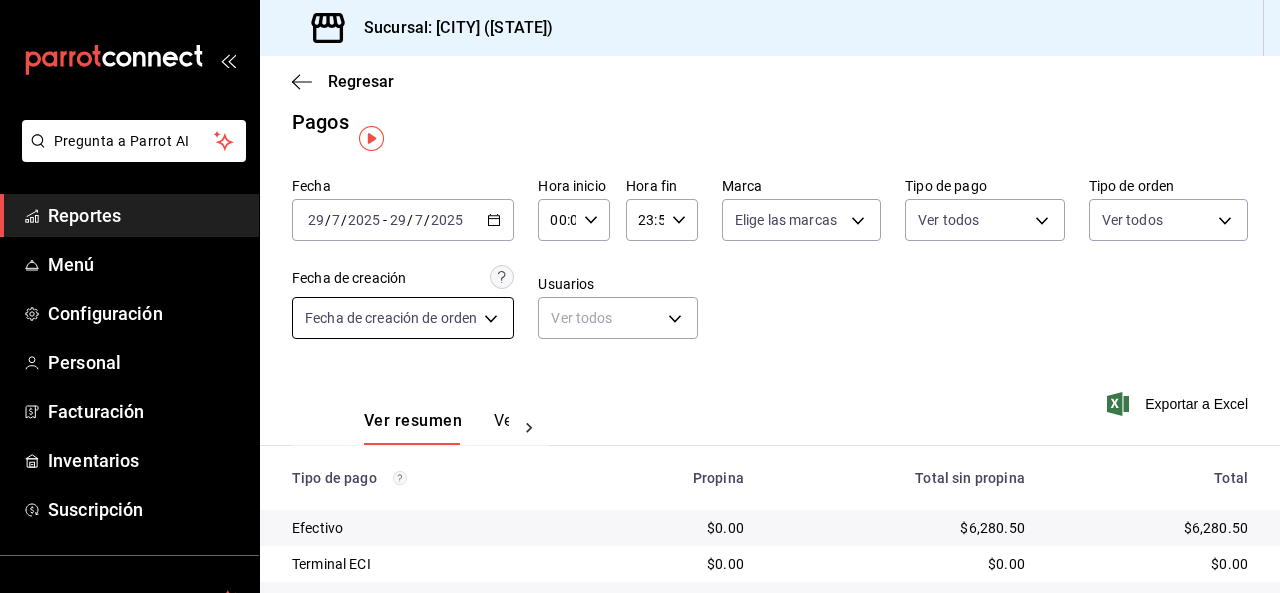scroll, scrollTop: 0, scrollLeft: 0, axis: both 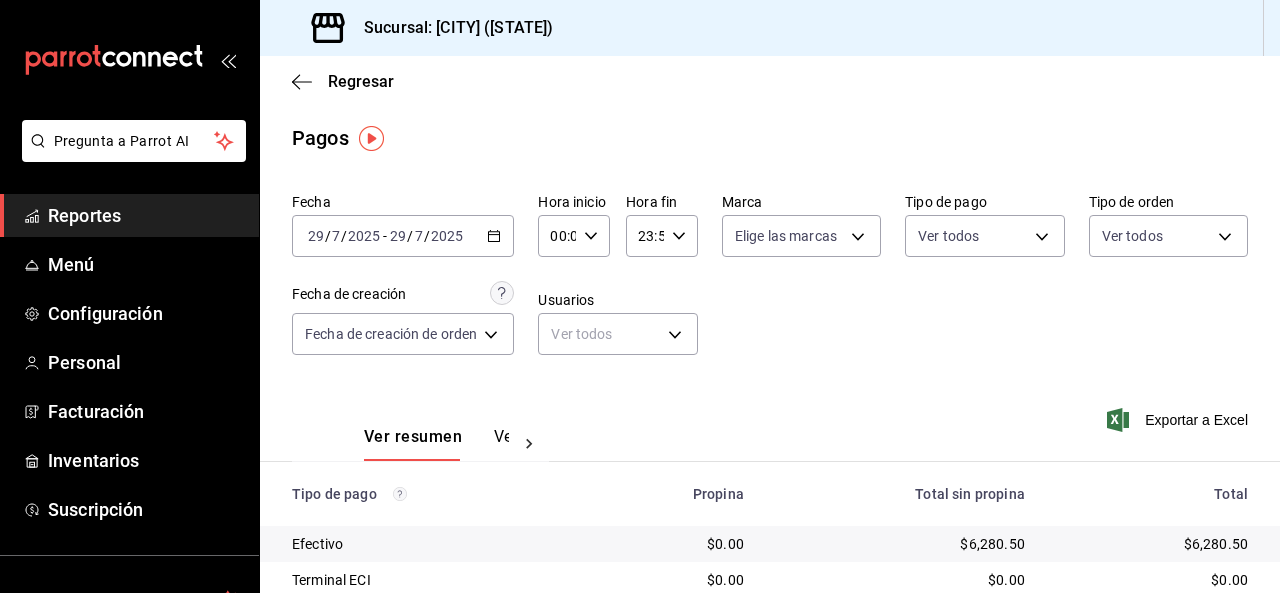 click 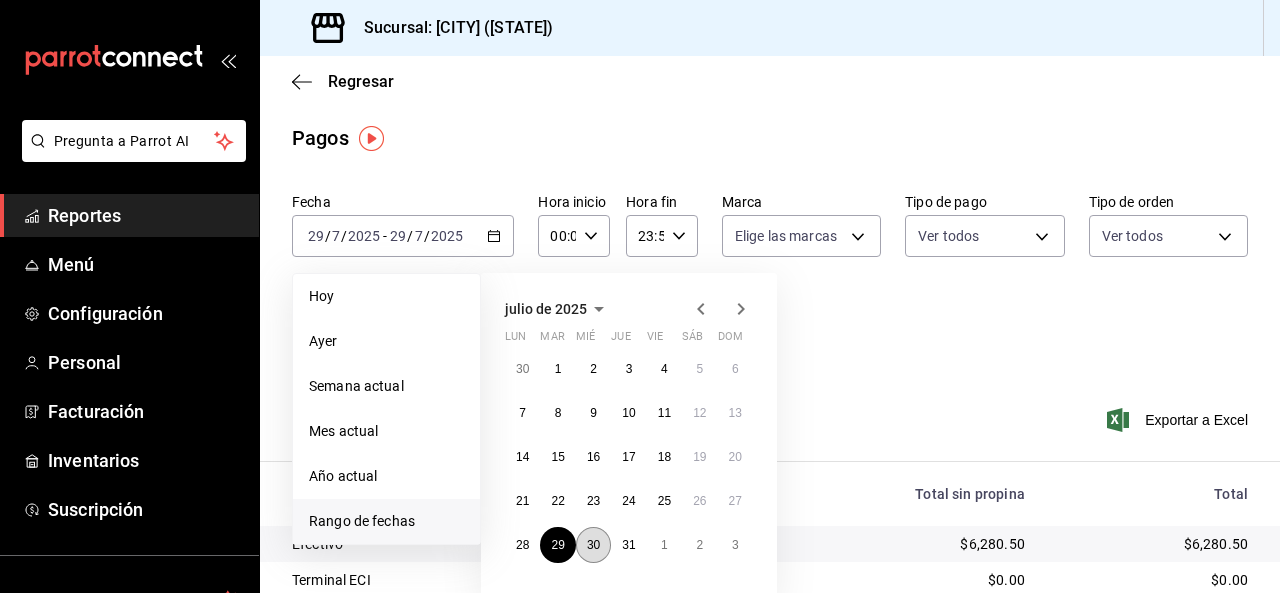 click on "30" at bounding box center (593, 545) 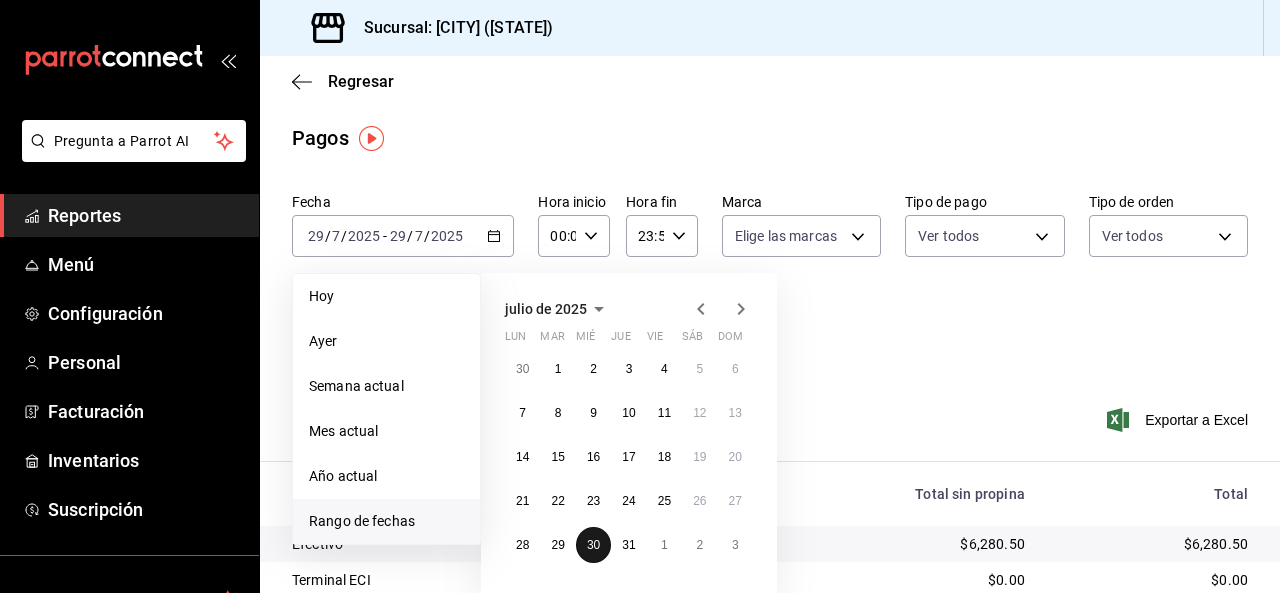 click on "30" at bounding box center [593, 545] 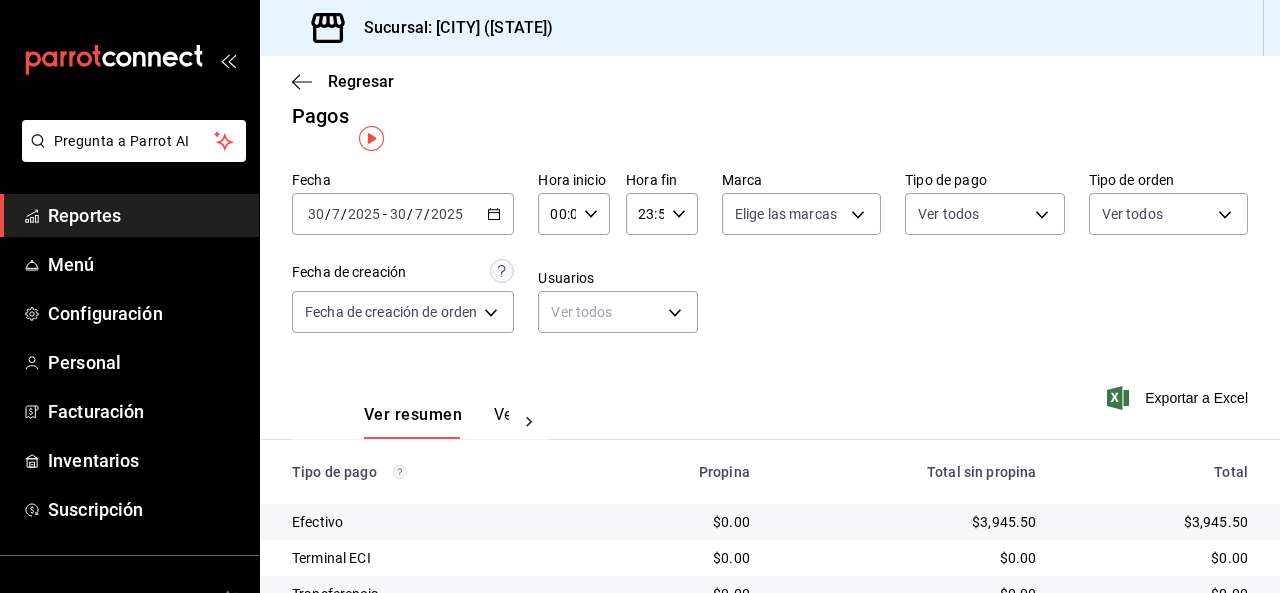 scroll, scrollTop: 0, scrollLeft: 0, axis: both 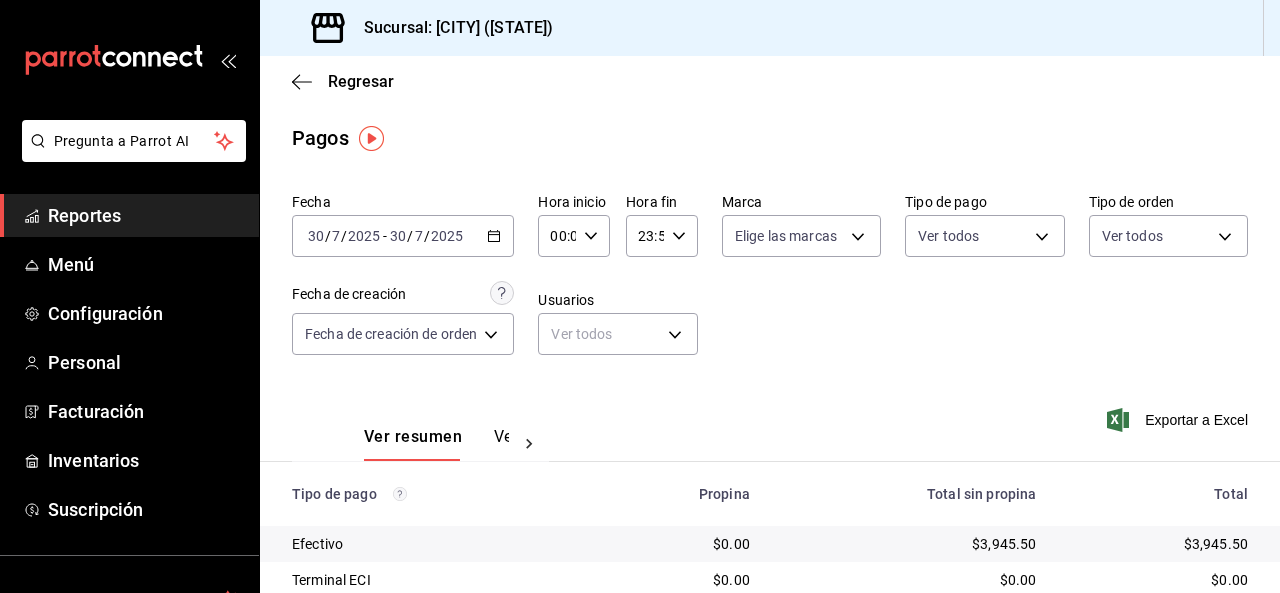 click 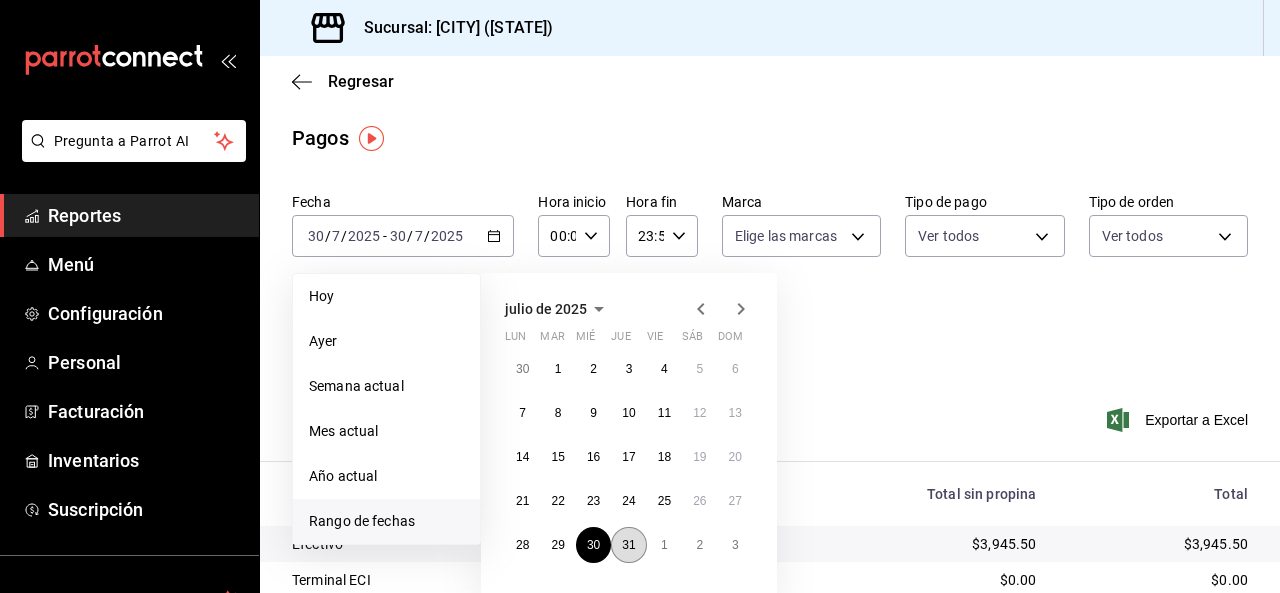 click on "31" at bounding box center (628, 545) 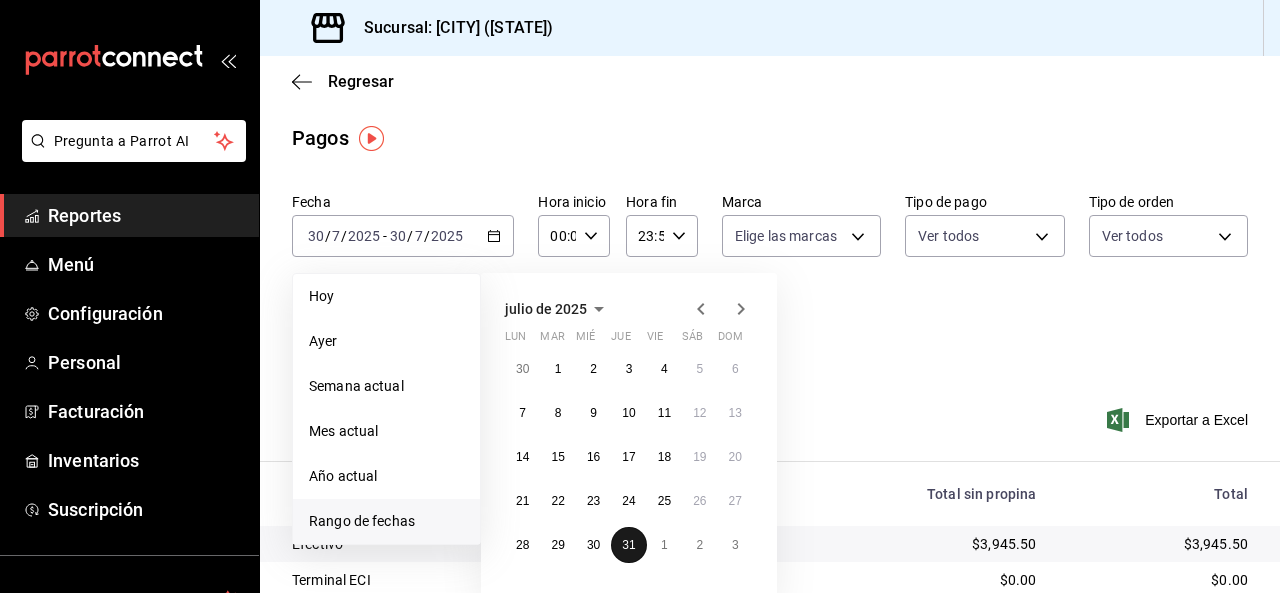 click on "31" at bounding box center (628, 545) 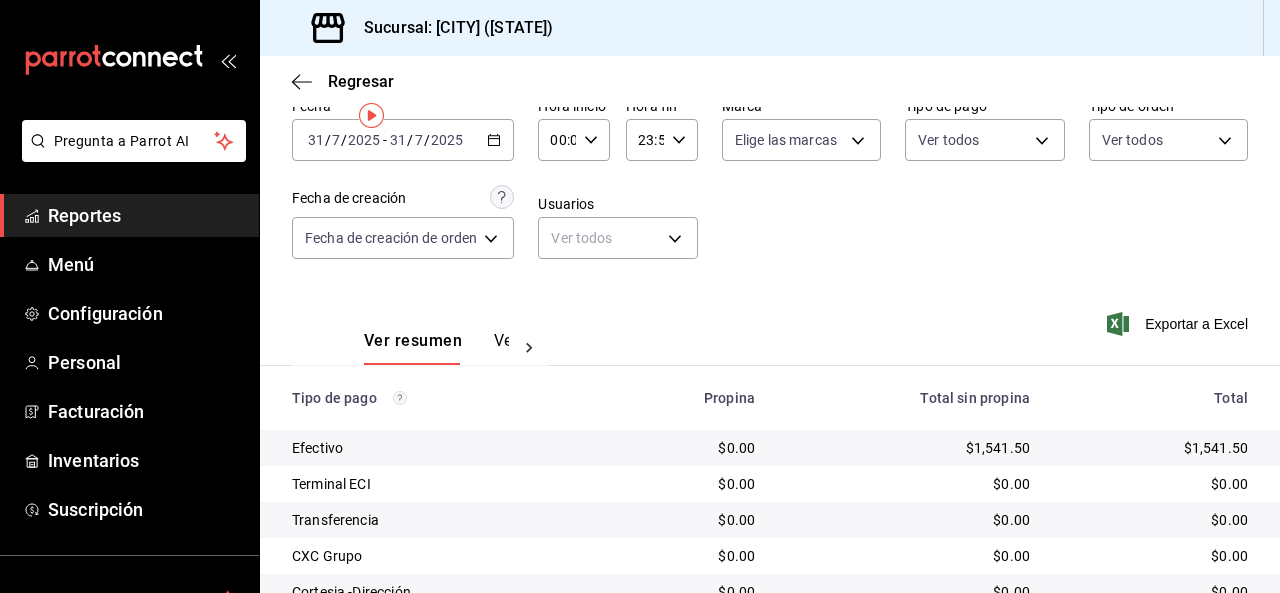 scroll, scrollTop: 0, scrollLeft: 0, axis: both 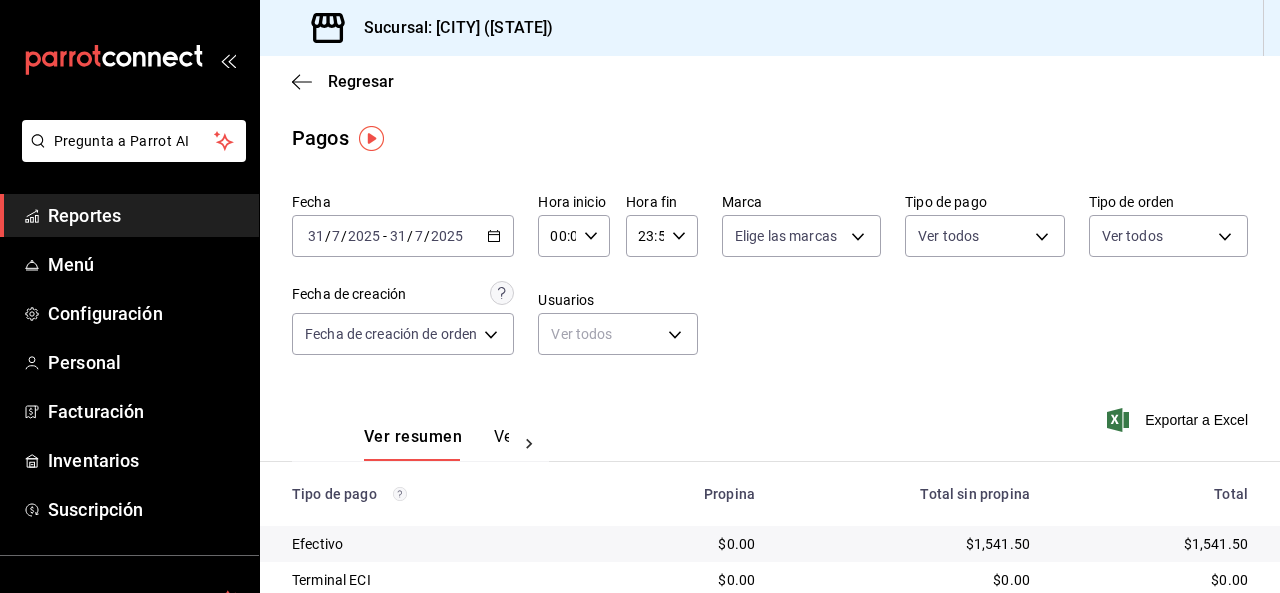 click on "2025" at bounding box center (447, 236) 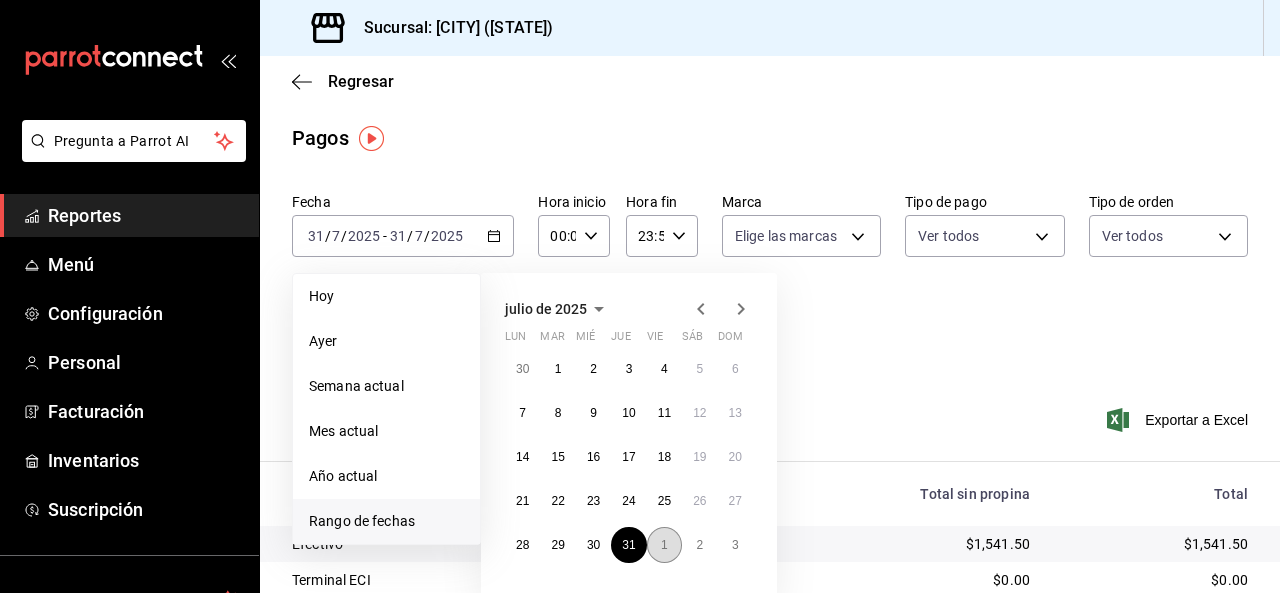 click on "1" at bounding box center [664, 545] 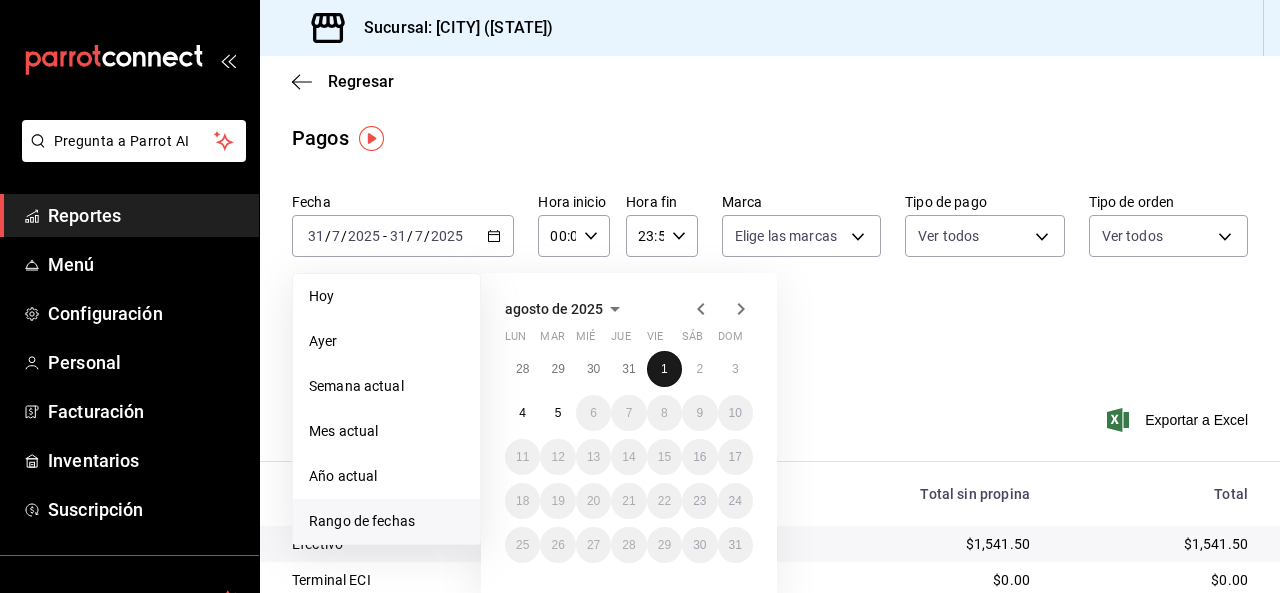click on "1" at bounding box center [664, 369] 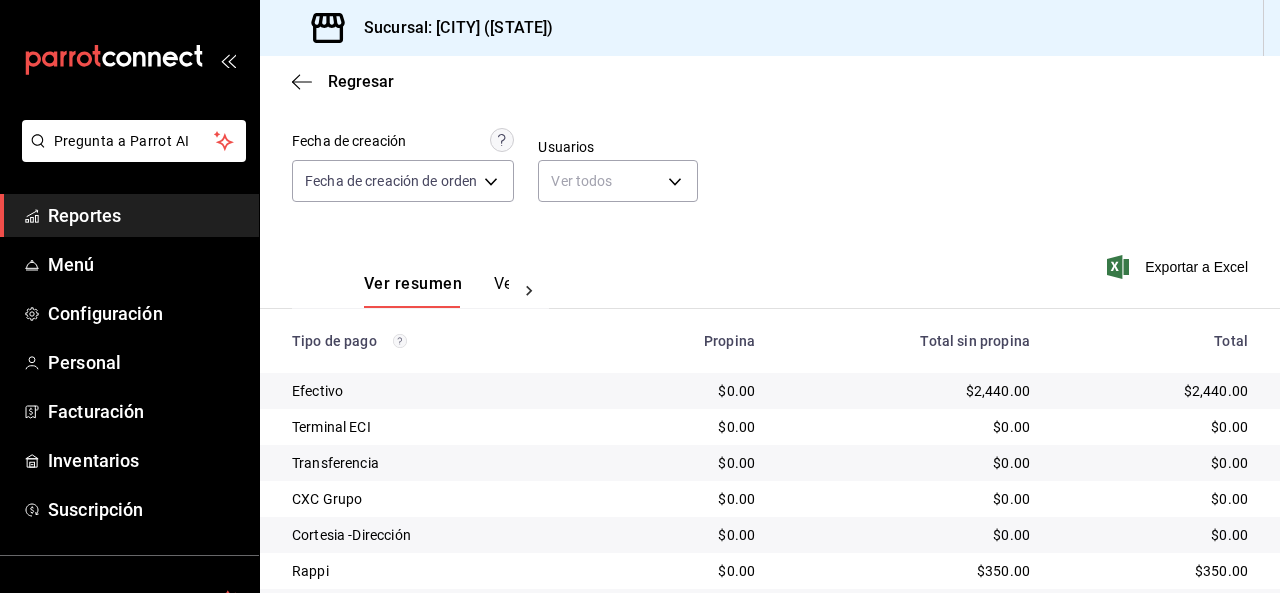 scroll, scrollTop: 53, scrollLeft: 0, axis: vertical 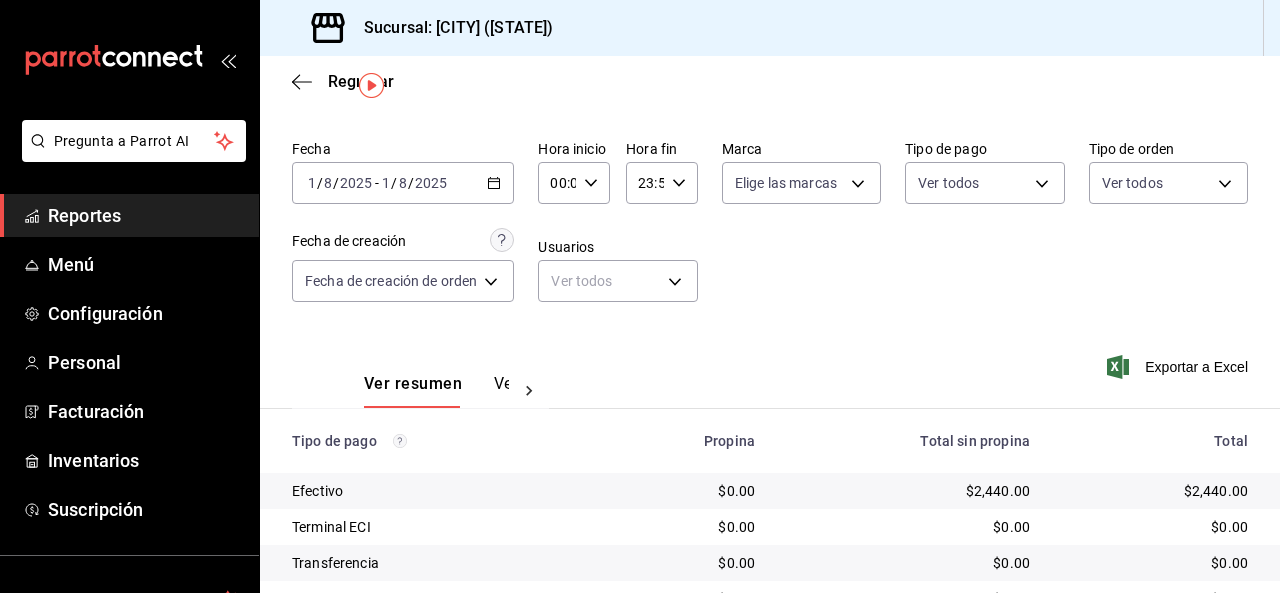 click on "2025-08-01 1 / 8 / 2025 - 2025-08-01 1 / 8 / 2025" at bounding box center [403, 183] 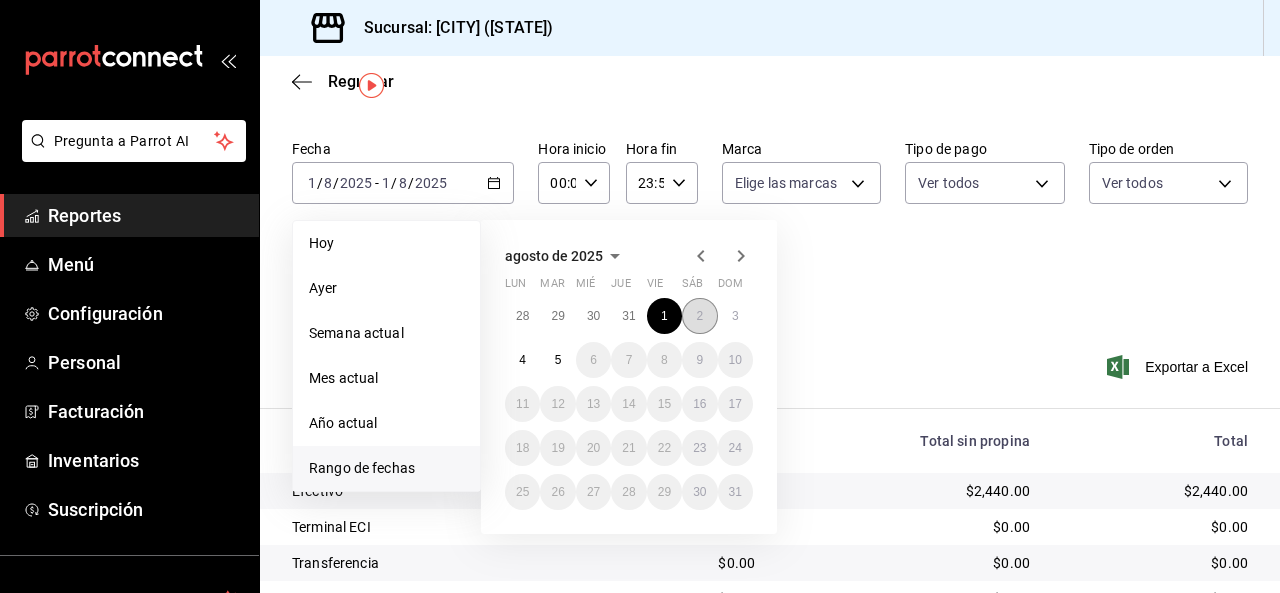 click on "2" at bounding box center [699, 316] 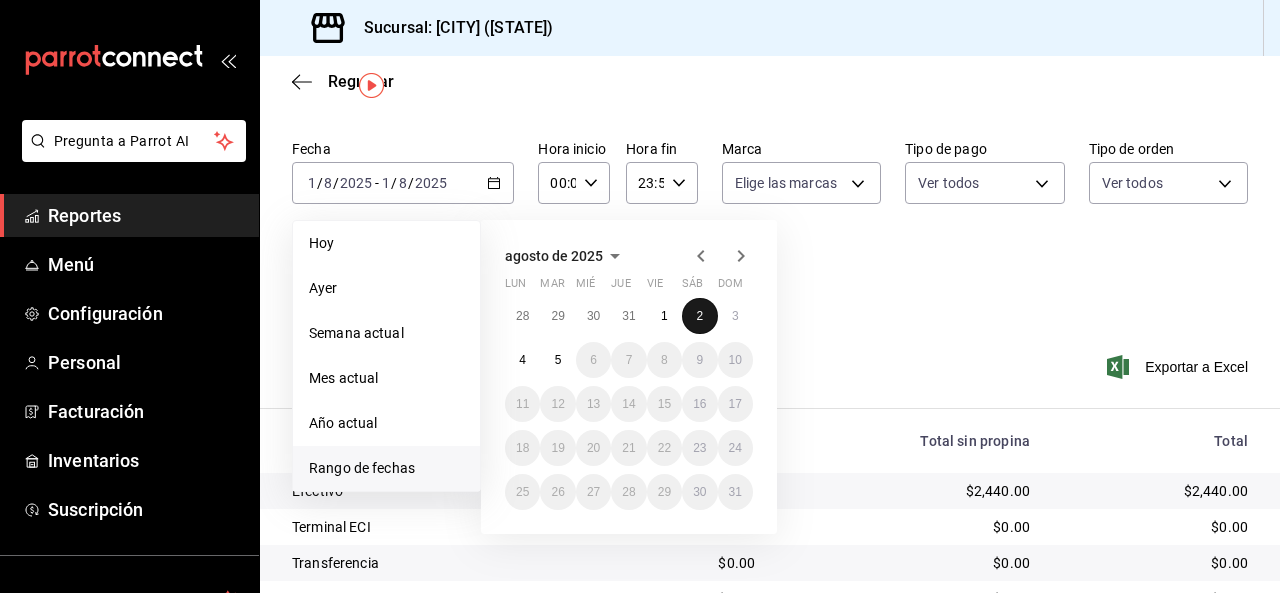 click on "2" at bounding box center [699, 316] 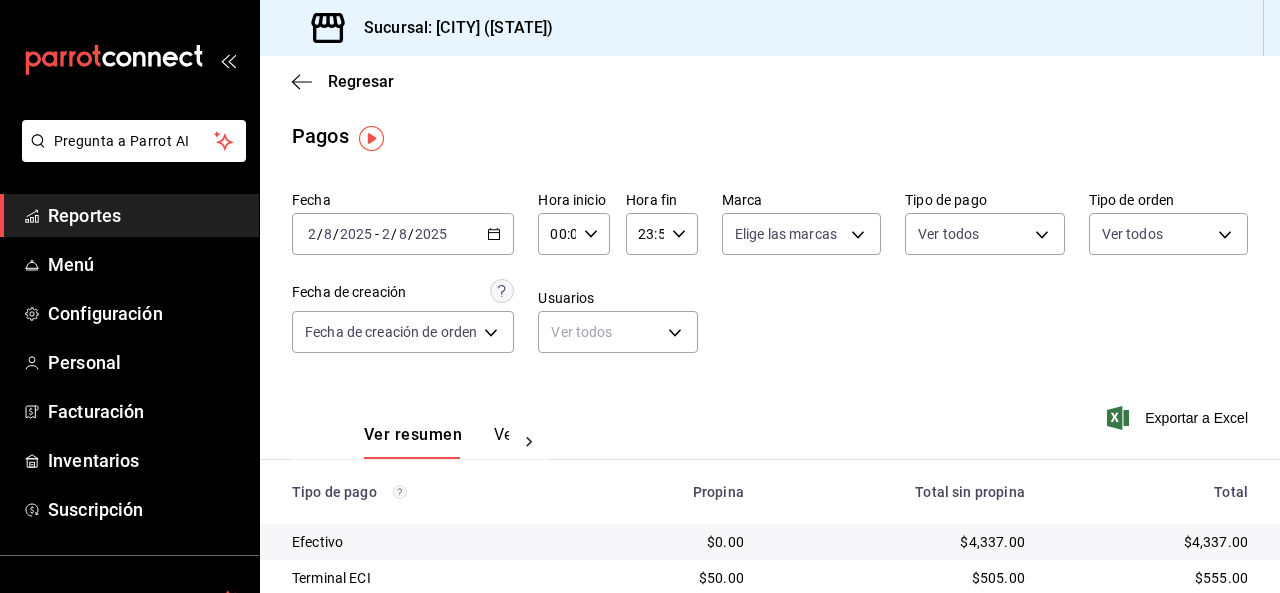 scroll, scrollTop: 0, scrollLeft: 0, axis: both 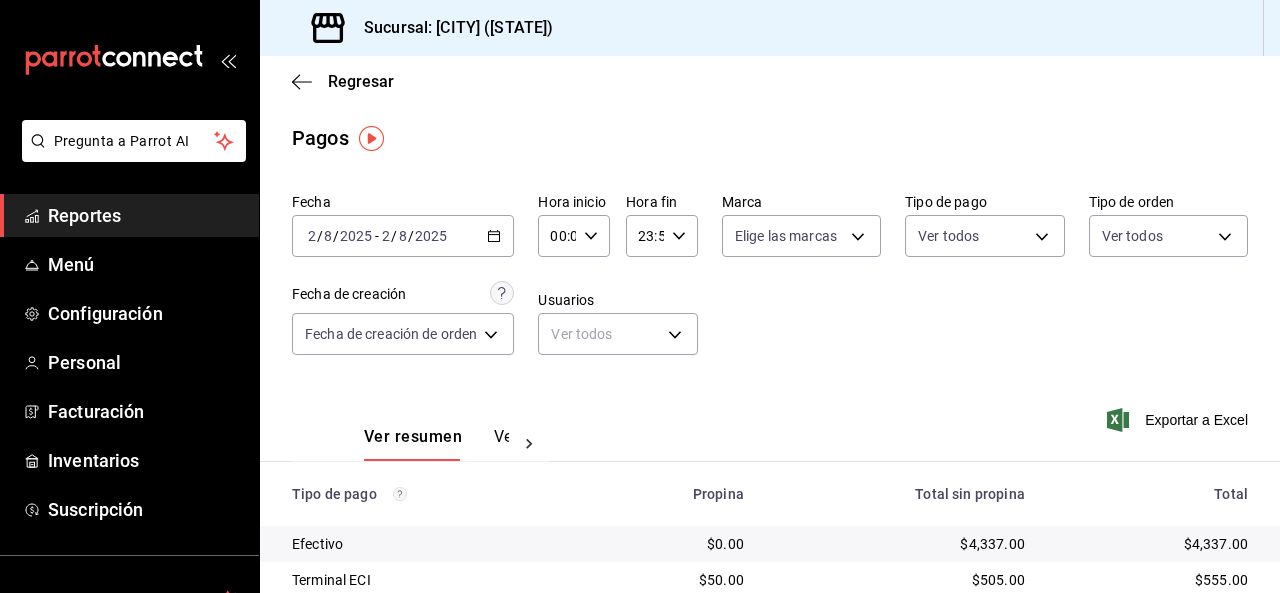 click on "2025" at bounding box center (431, 236) 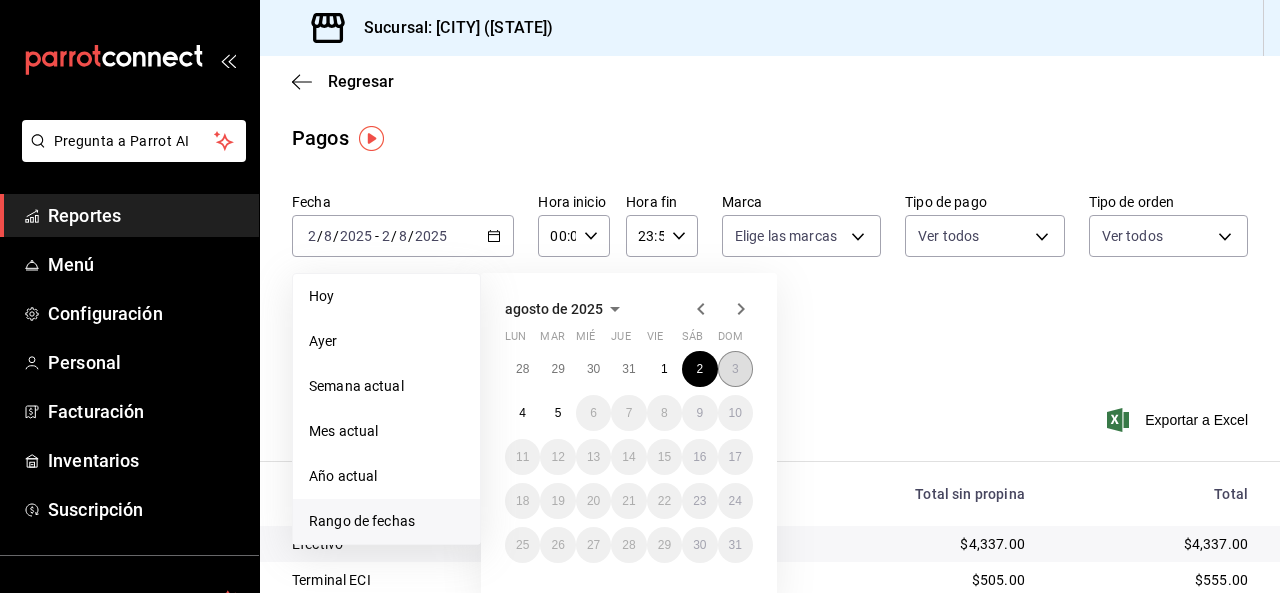 click on "3" at bounding box center (735, 369) 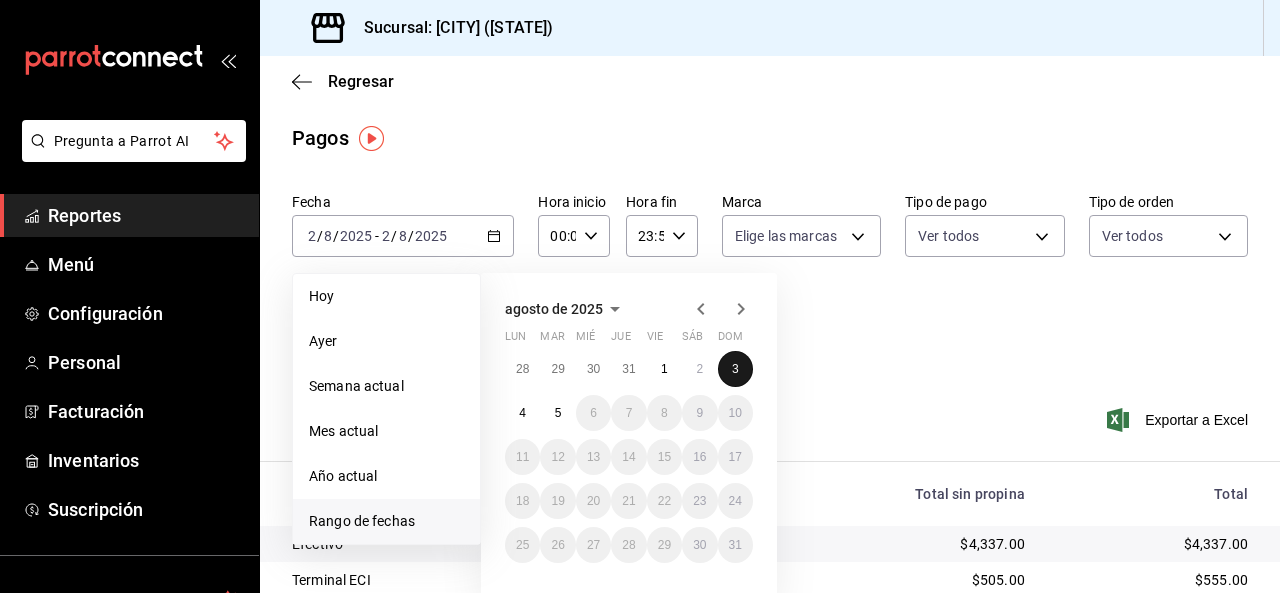 click on "3" at bounding box center [735, 369] 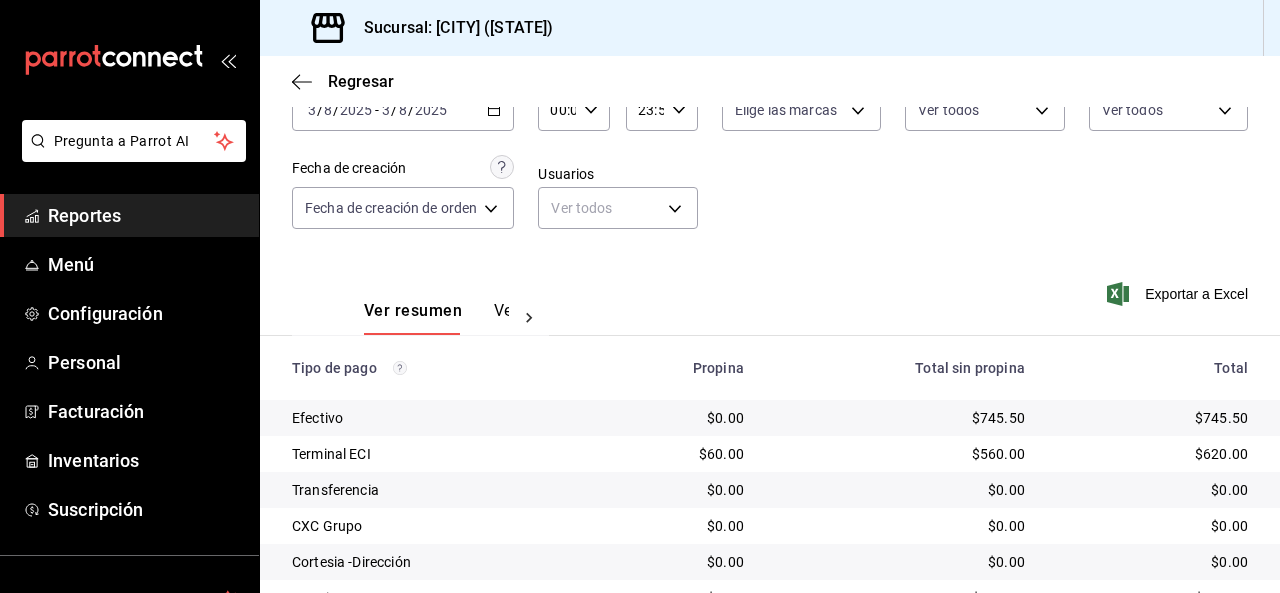scroll, scrollTop: 0, scrollLeft: 0, axis: both 